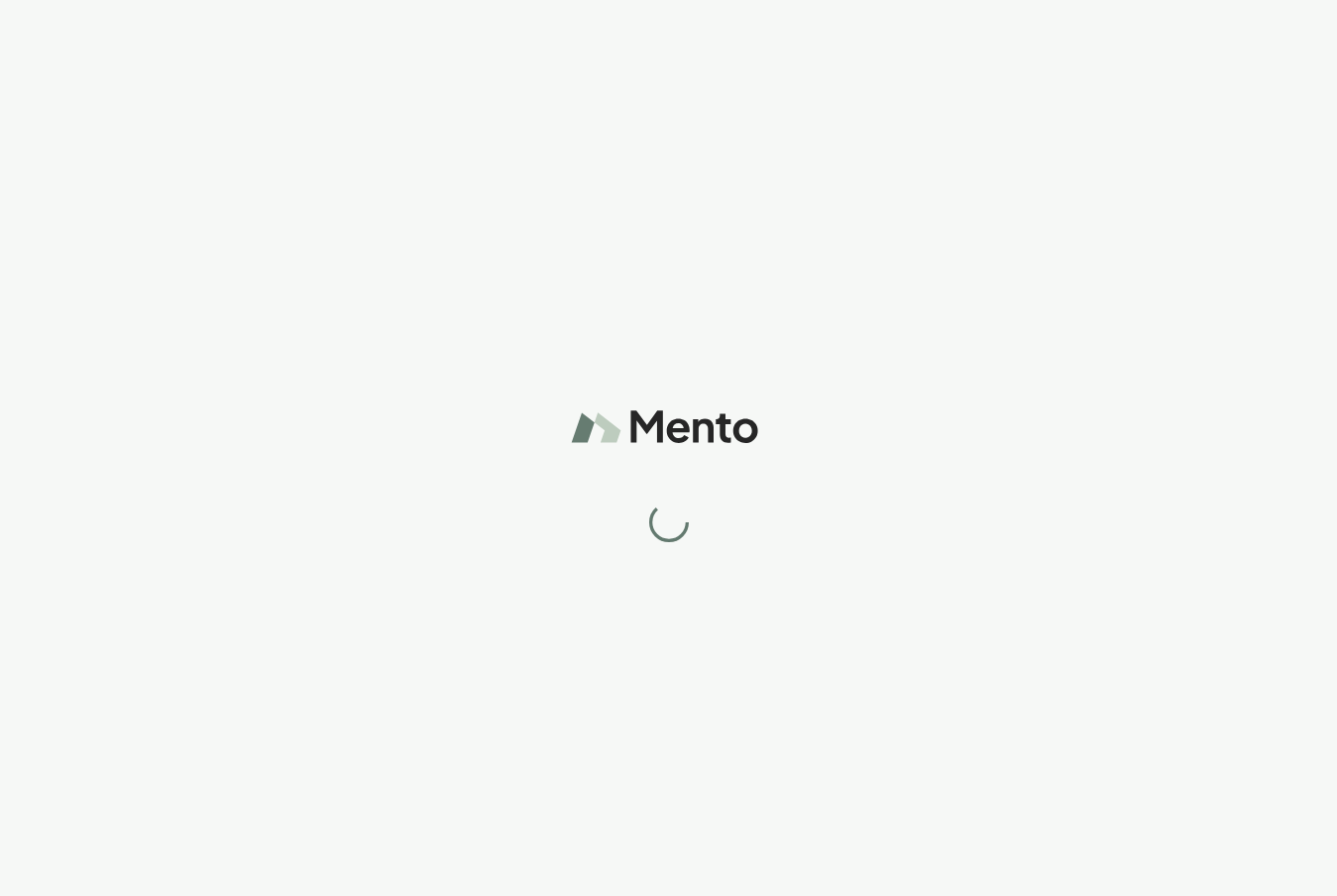 scroll, scrollTop: 0, scrollLeft: 0, axis: both 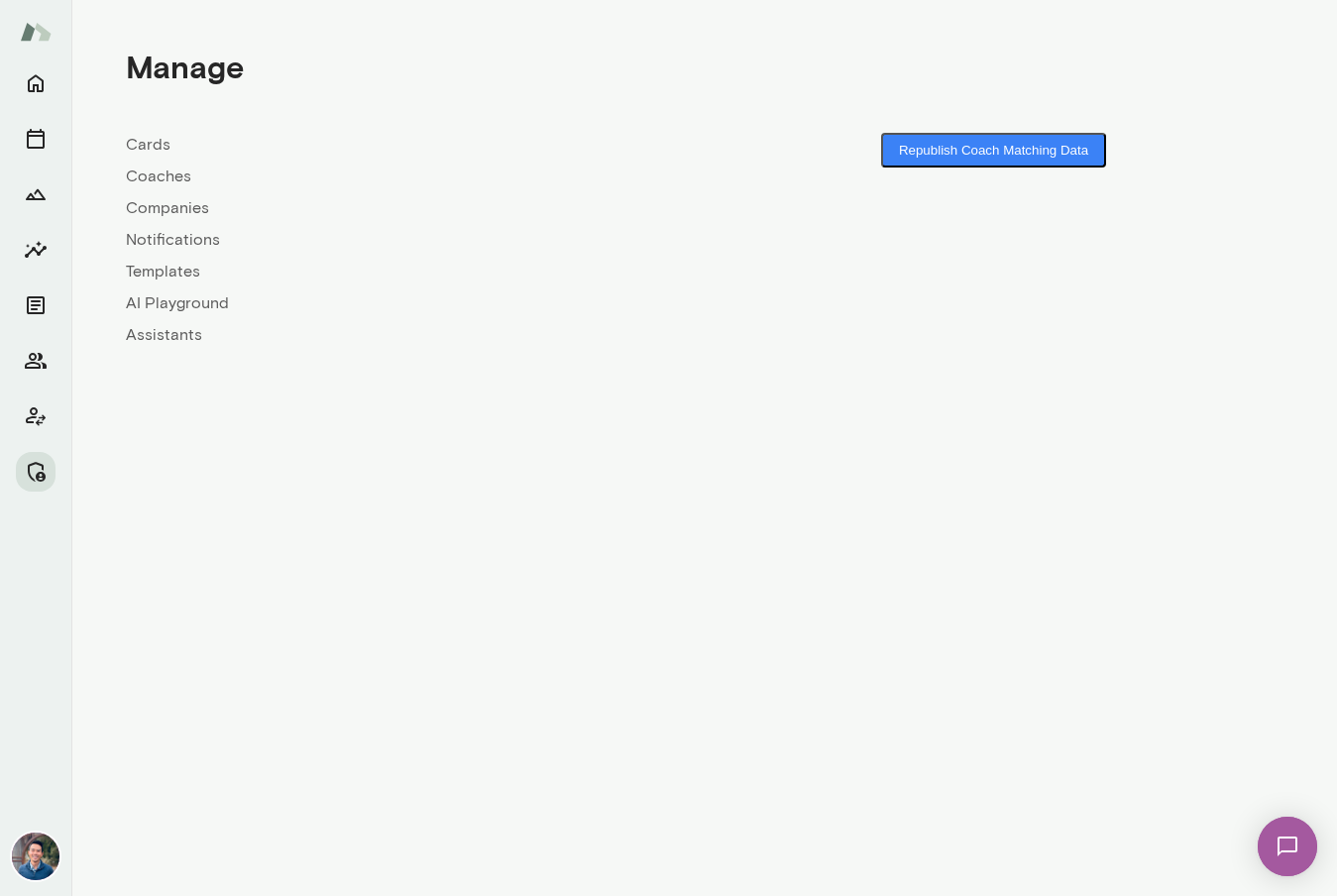 click on "Companies" at bounding box center (415, 208) 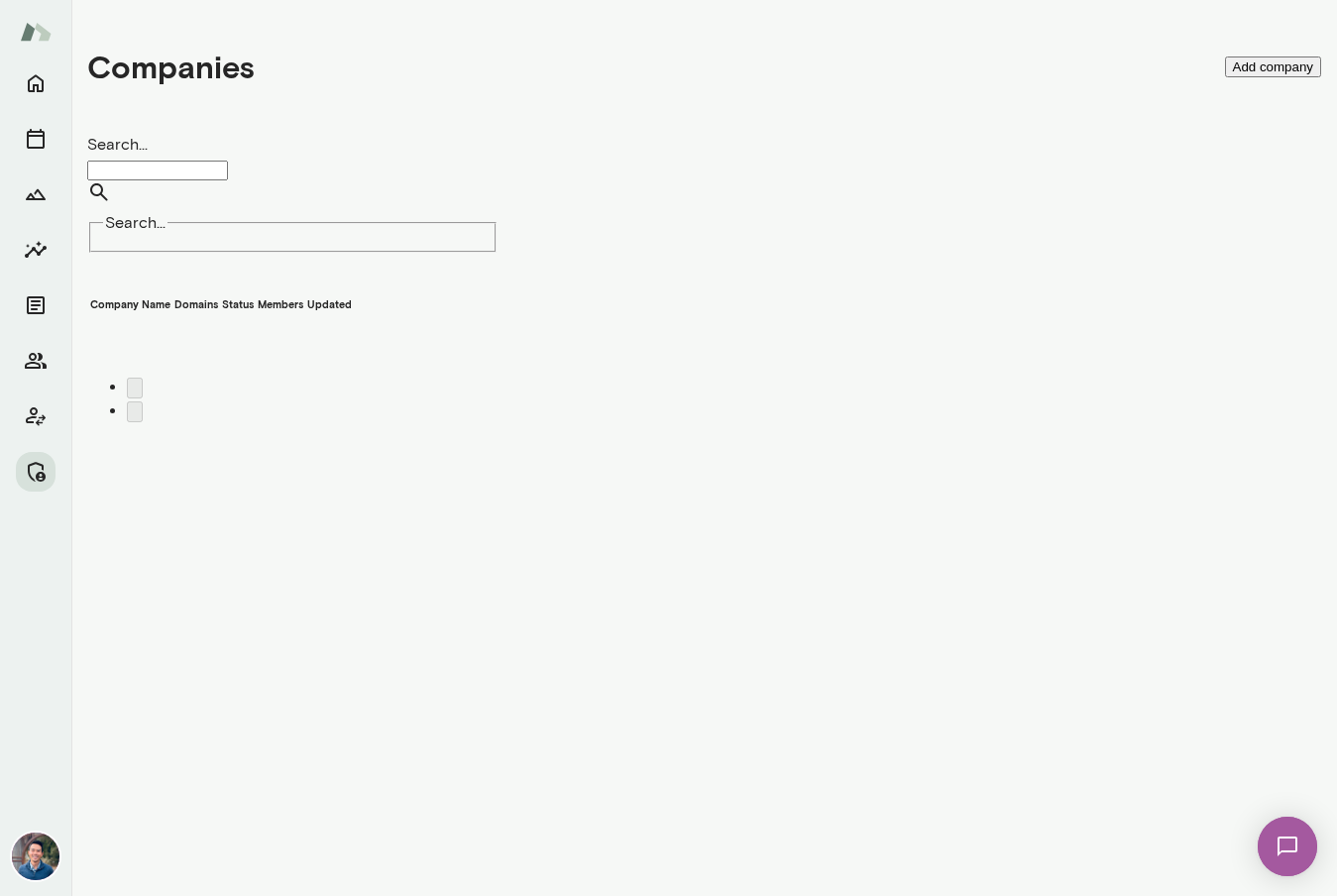 click on "Search..." at bounding box center [158, 170] 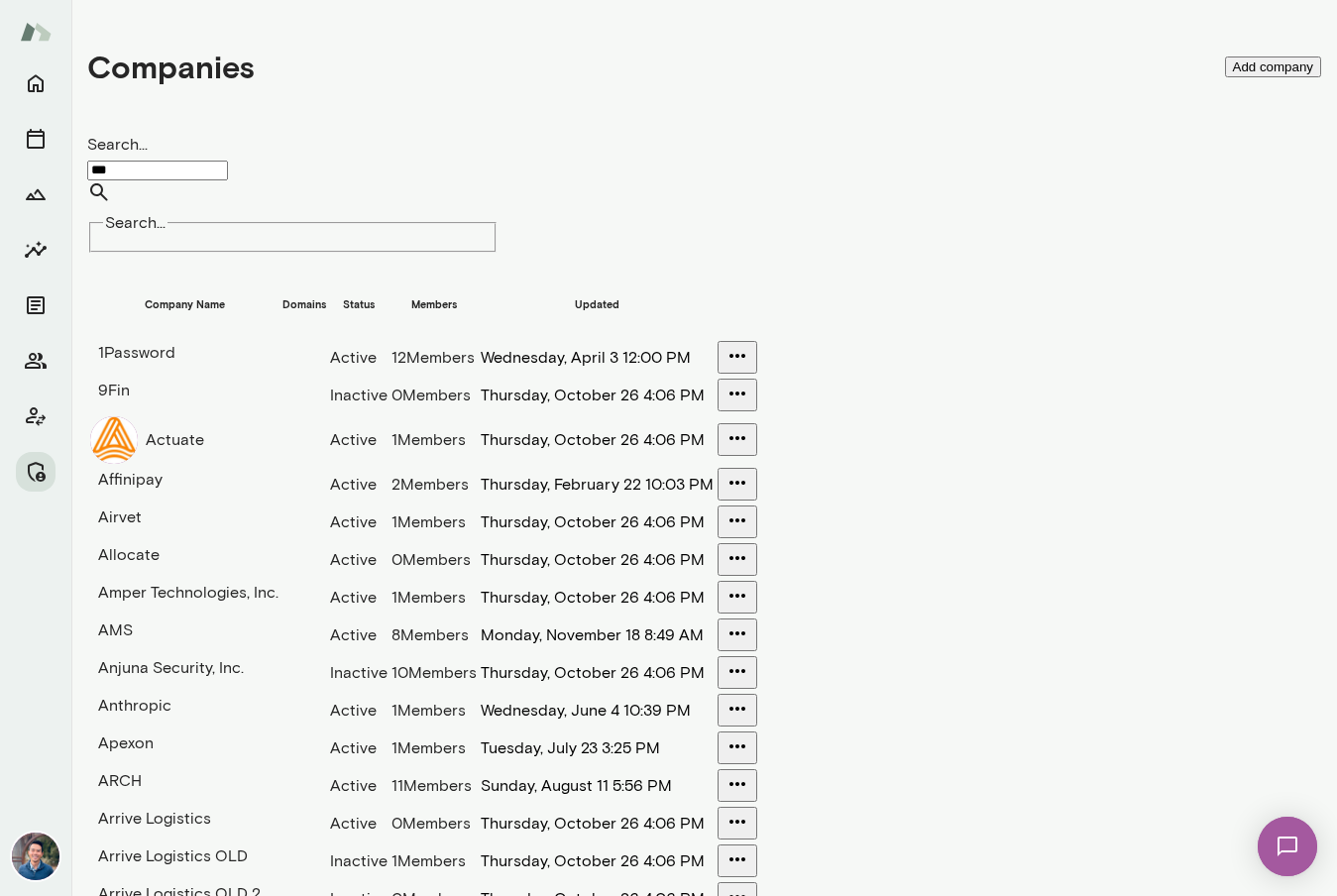 type on "***" 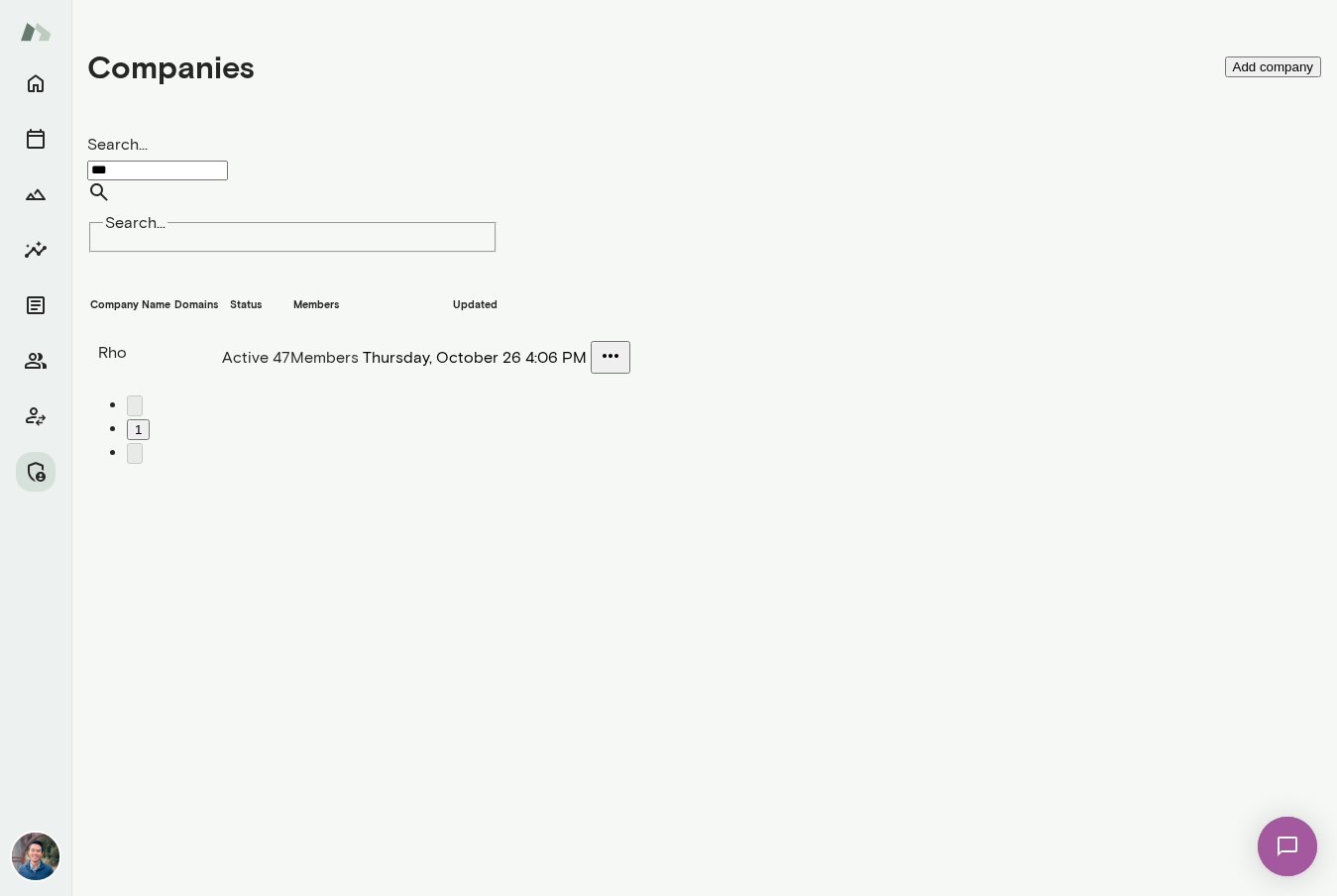 click on "Rho" at bounding box center [130, 353] 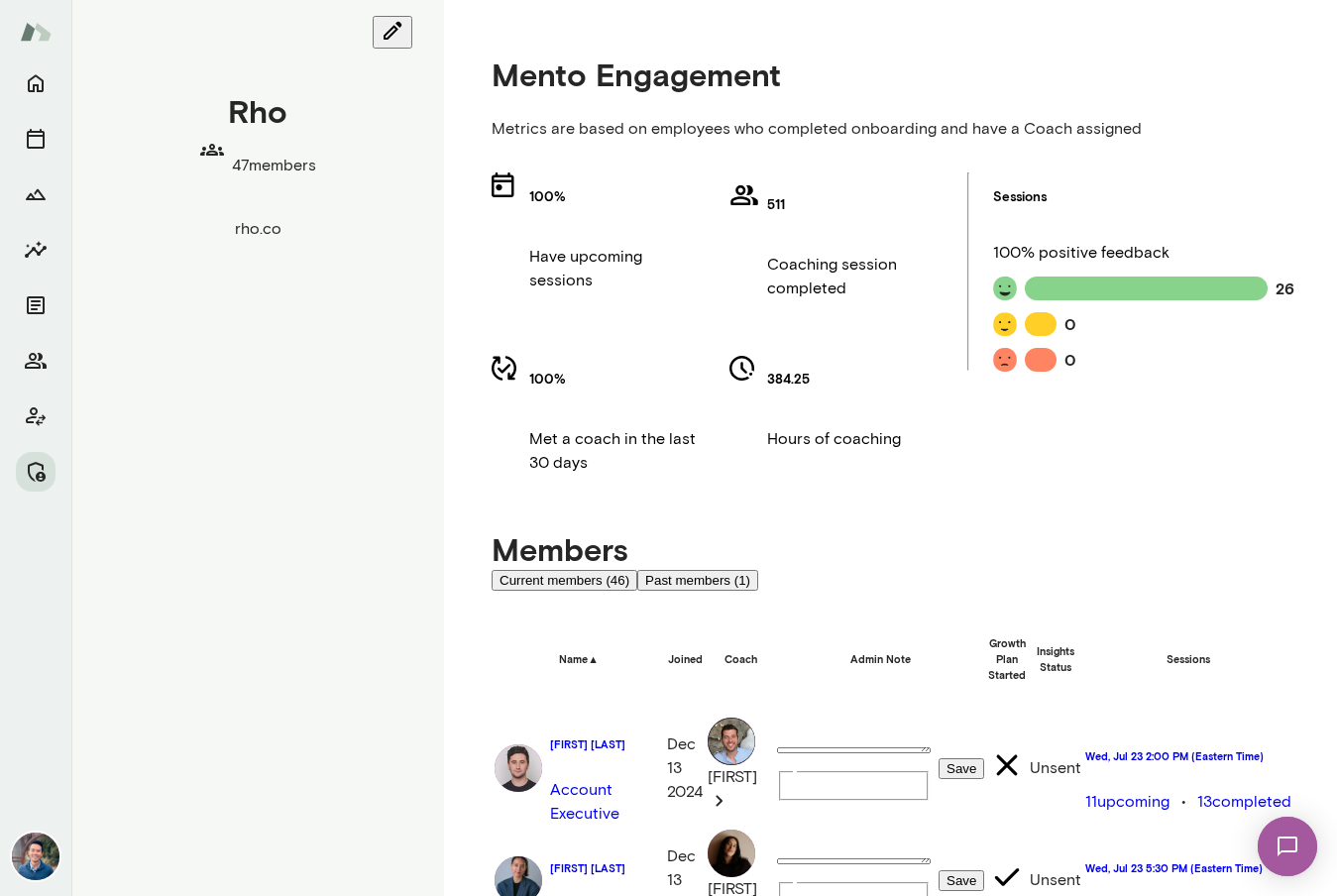 click on "Coach" at bounding box center [579, 659] 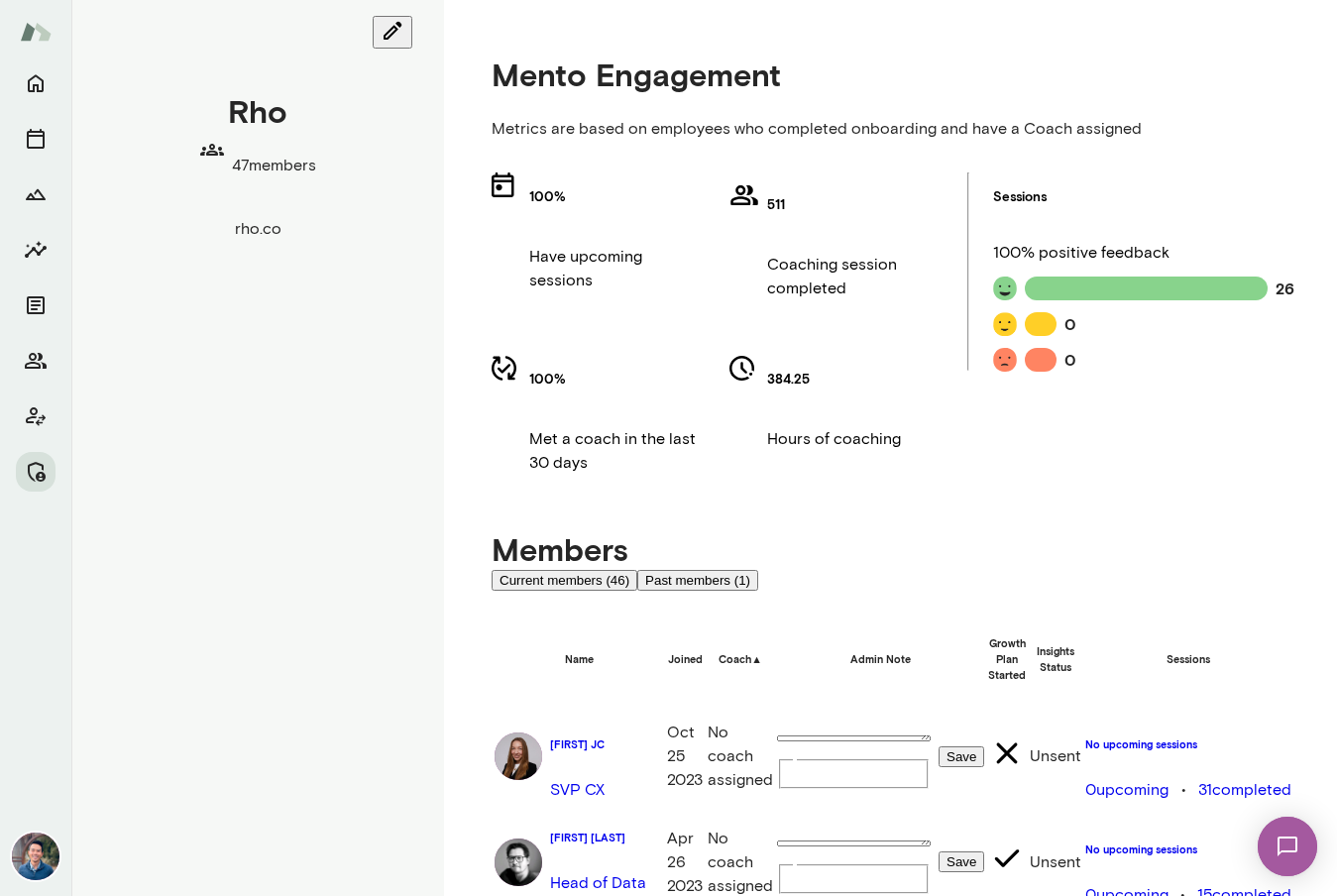 click on "Coach  ▲" at bounding box center [579, 659] 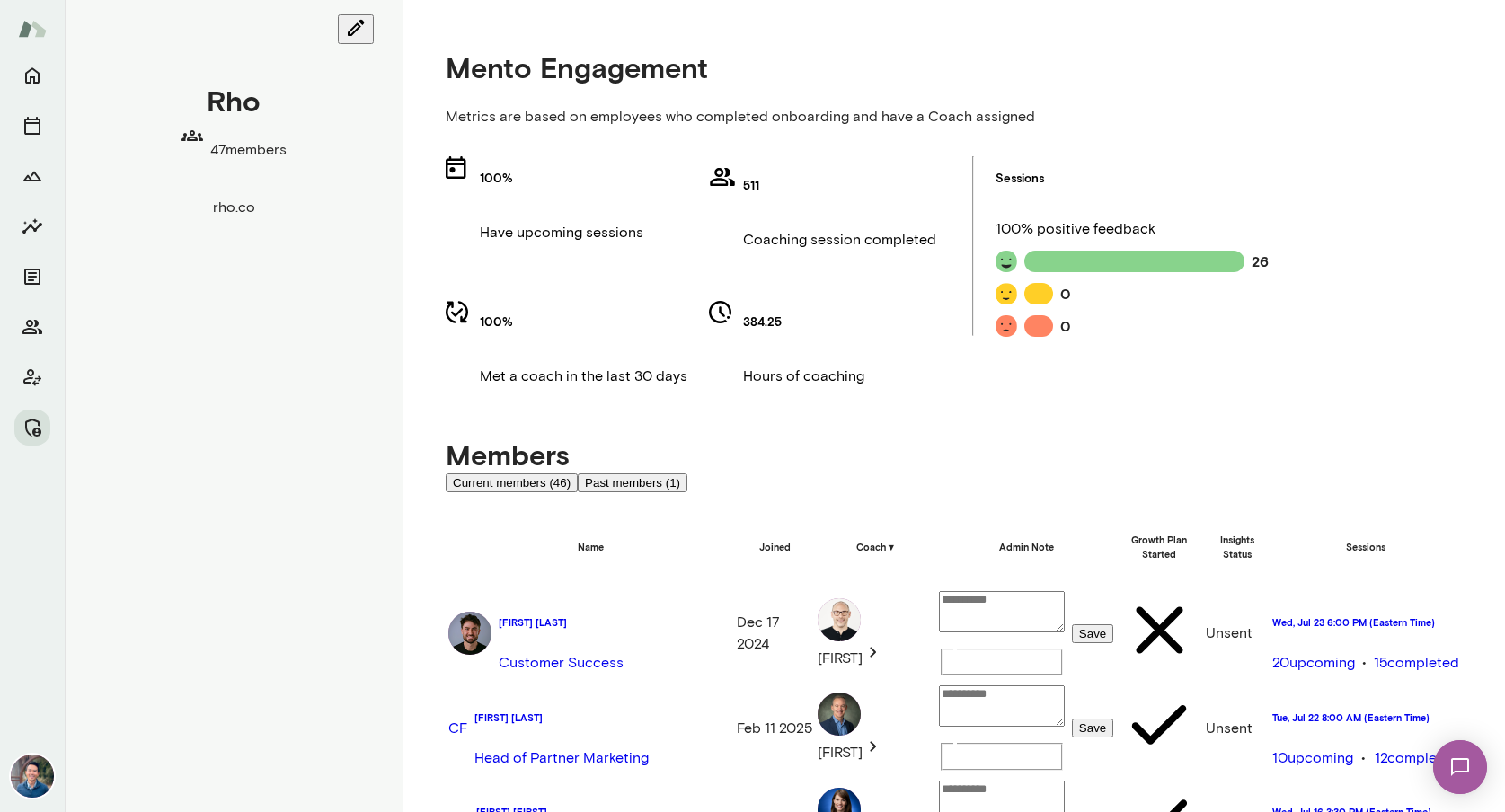 click on "Sessions" at bounding box center [1366, 547] 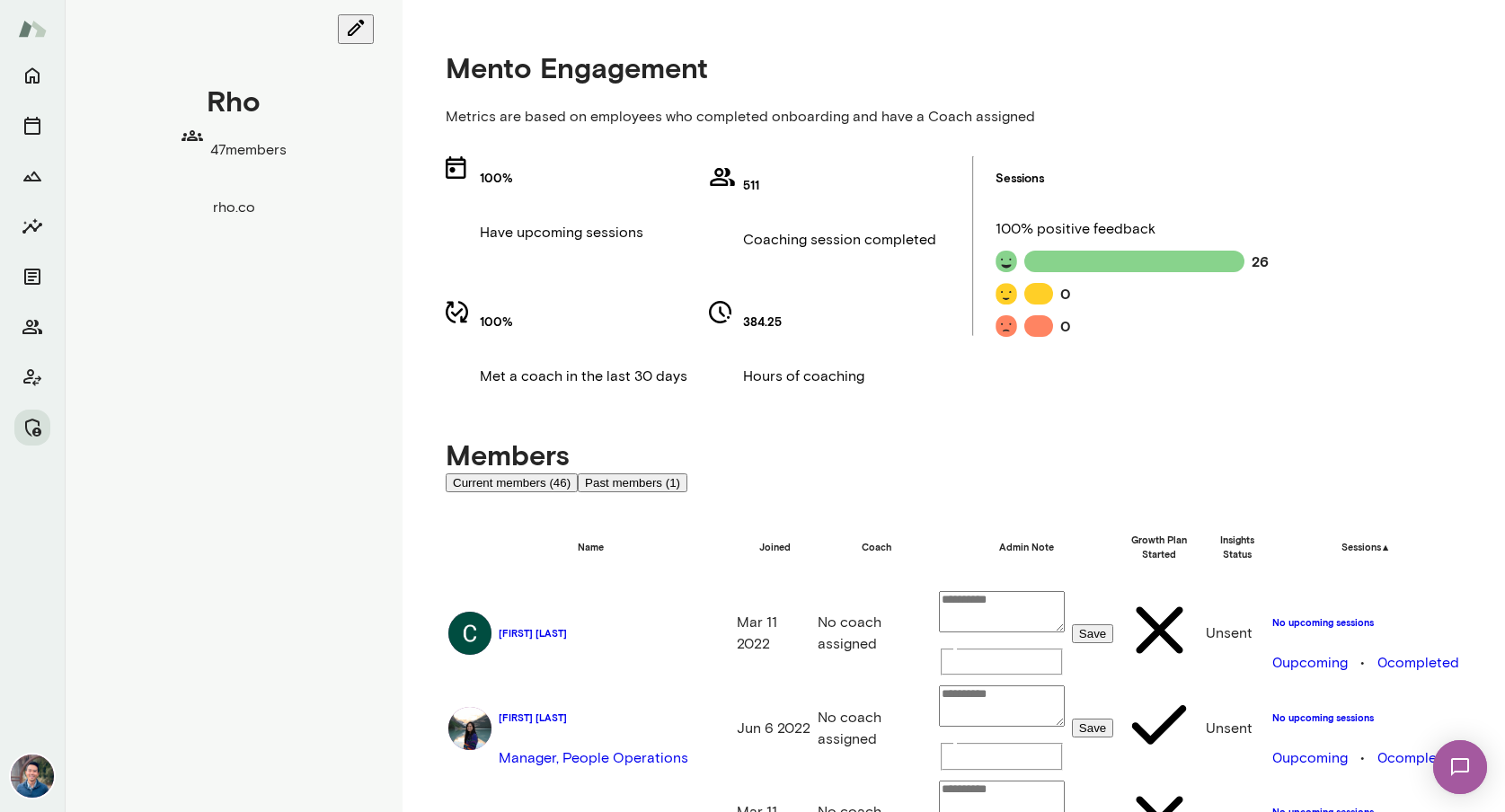 click on "Sessions  ▲" at bounding box center [1366, 547] 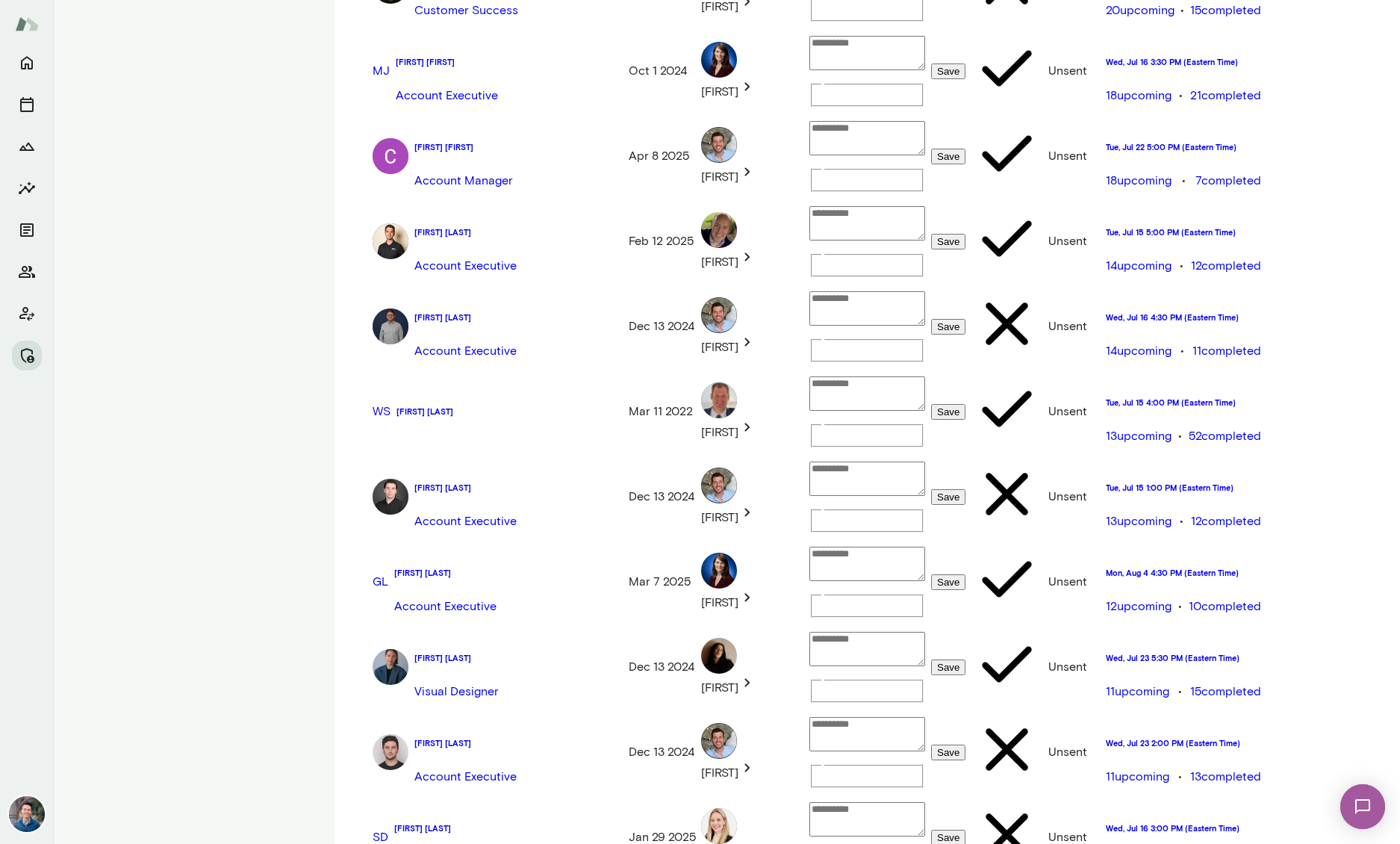 scroll, scrollTop: 494, scrollLeft: 0, axis: vertical 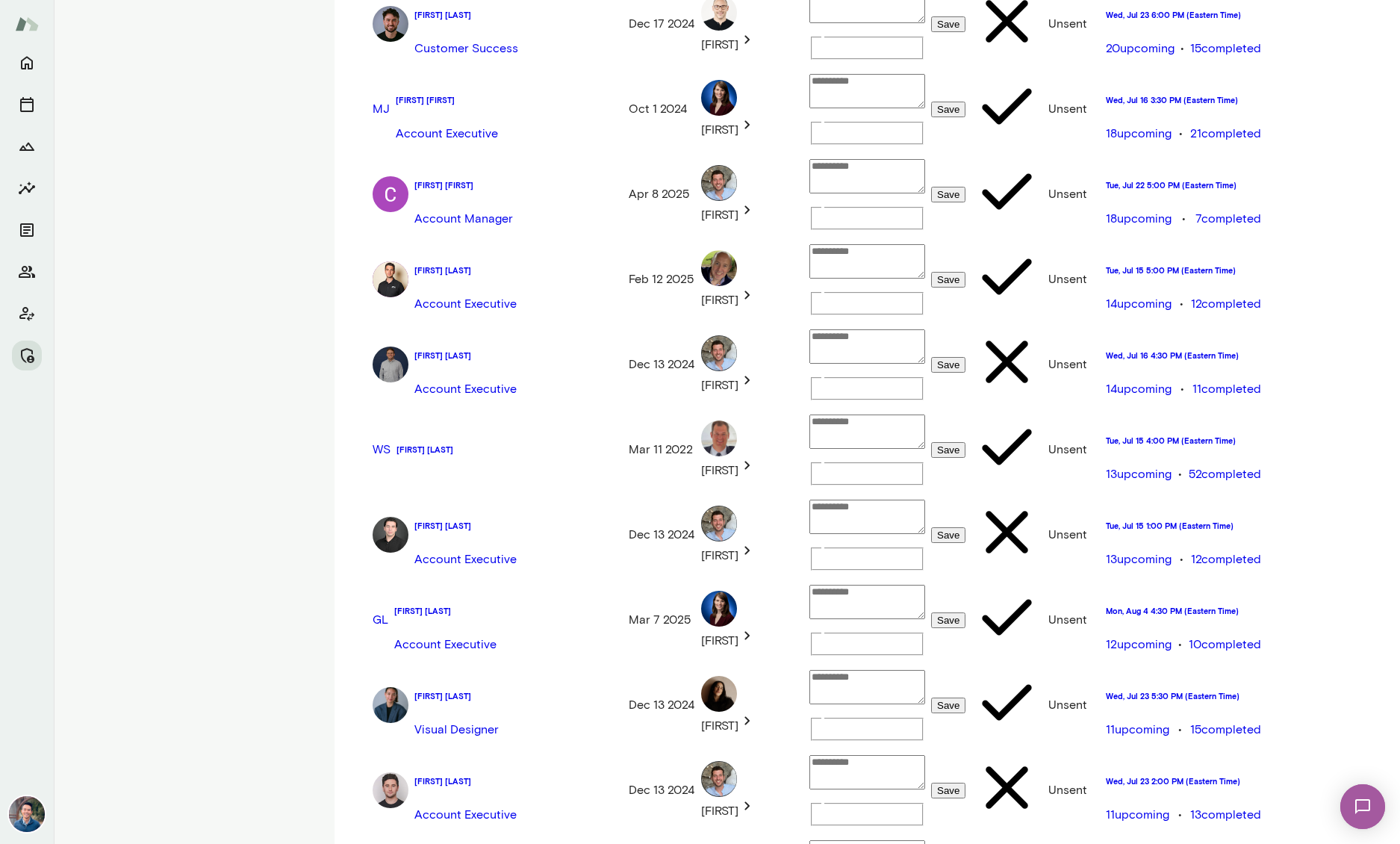 click at bounding box center [867, 772] 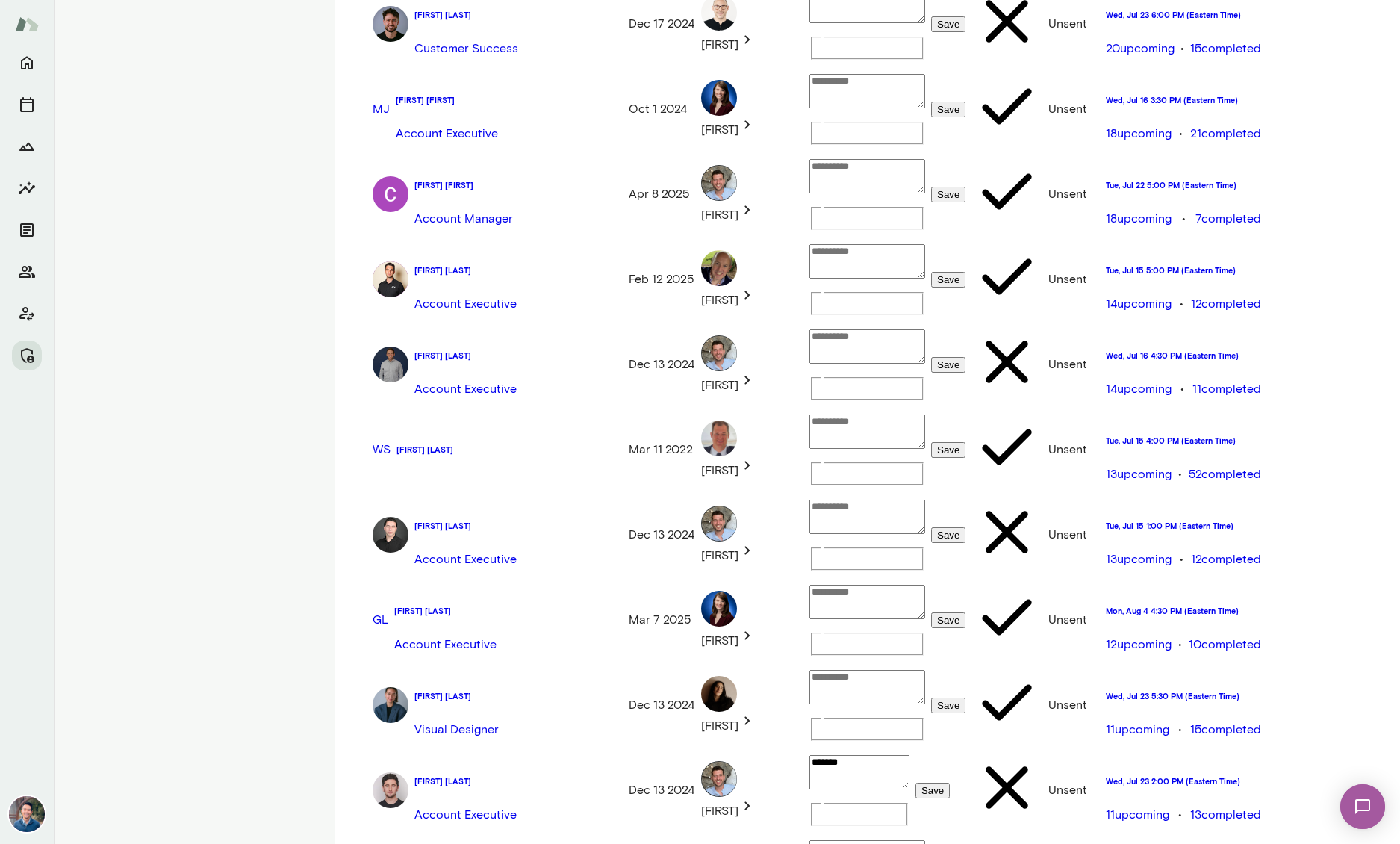 type on "*******" 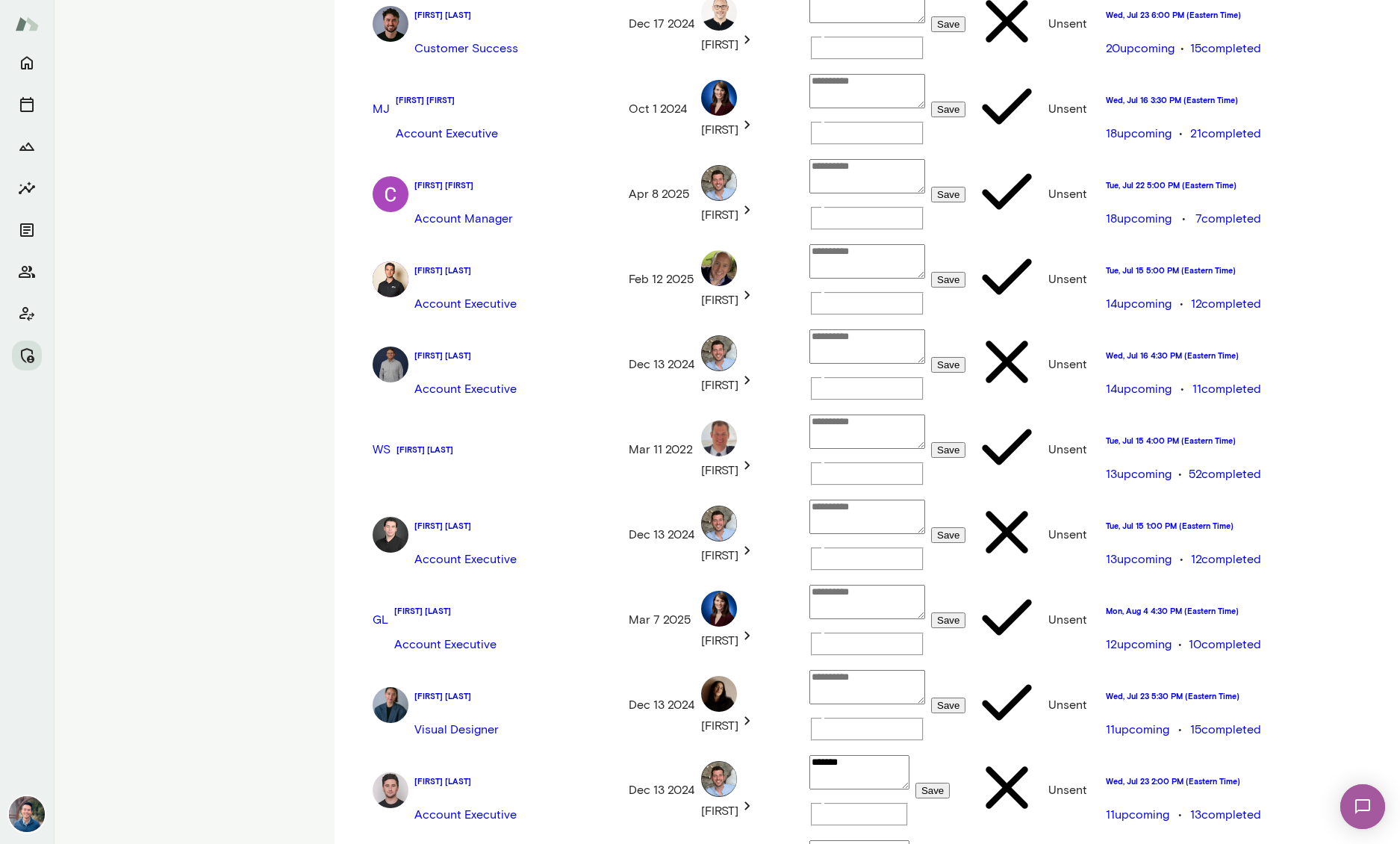 type on "*******" 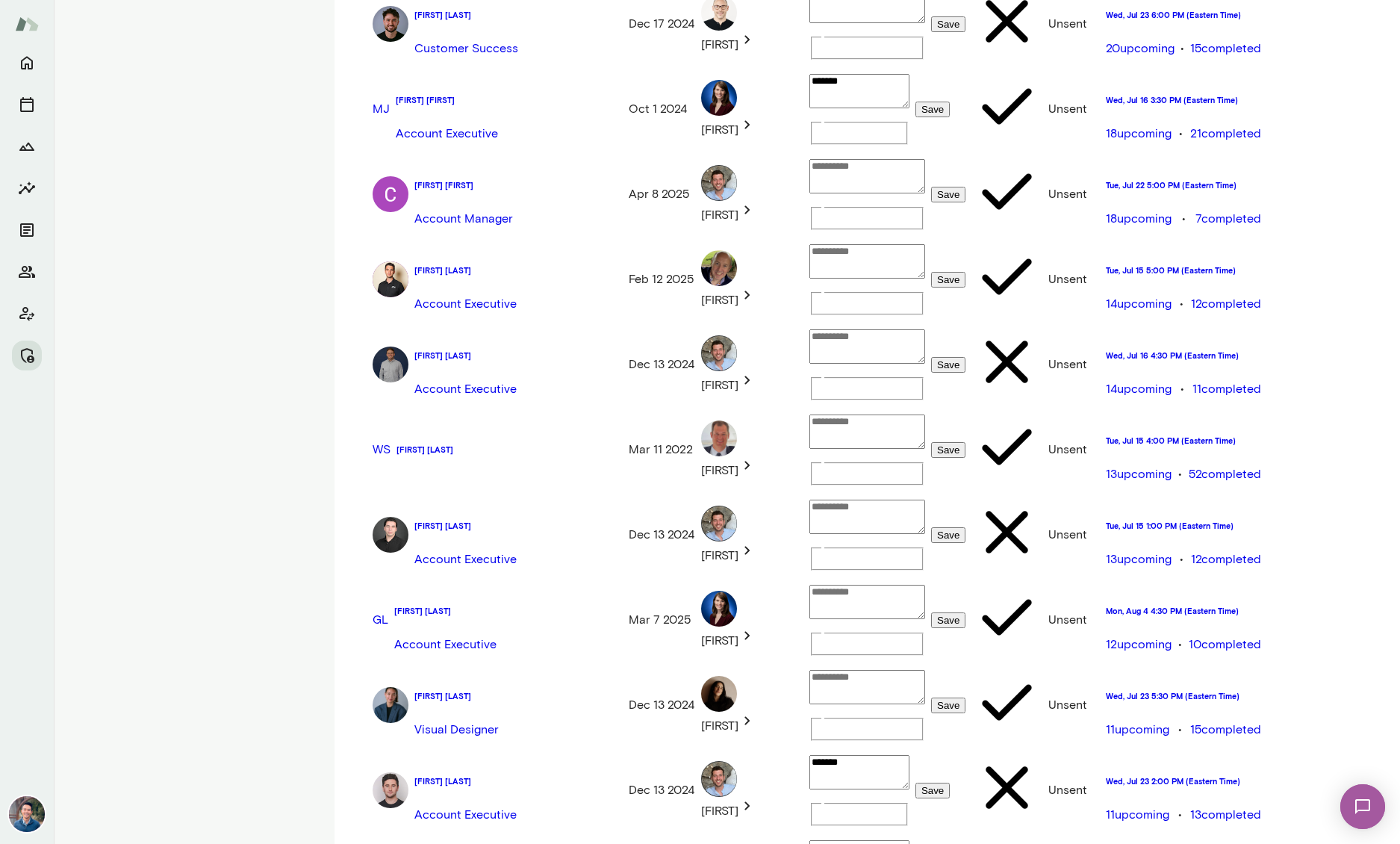type on "*******" 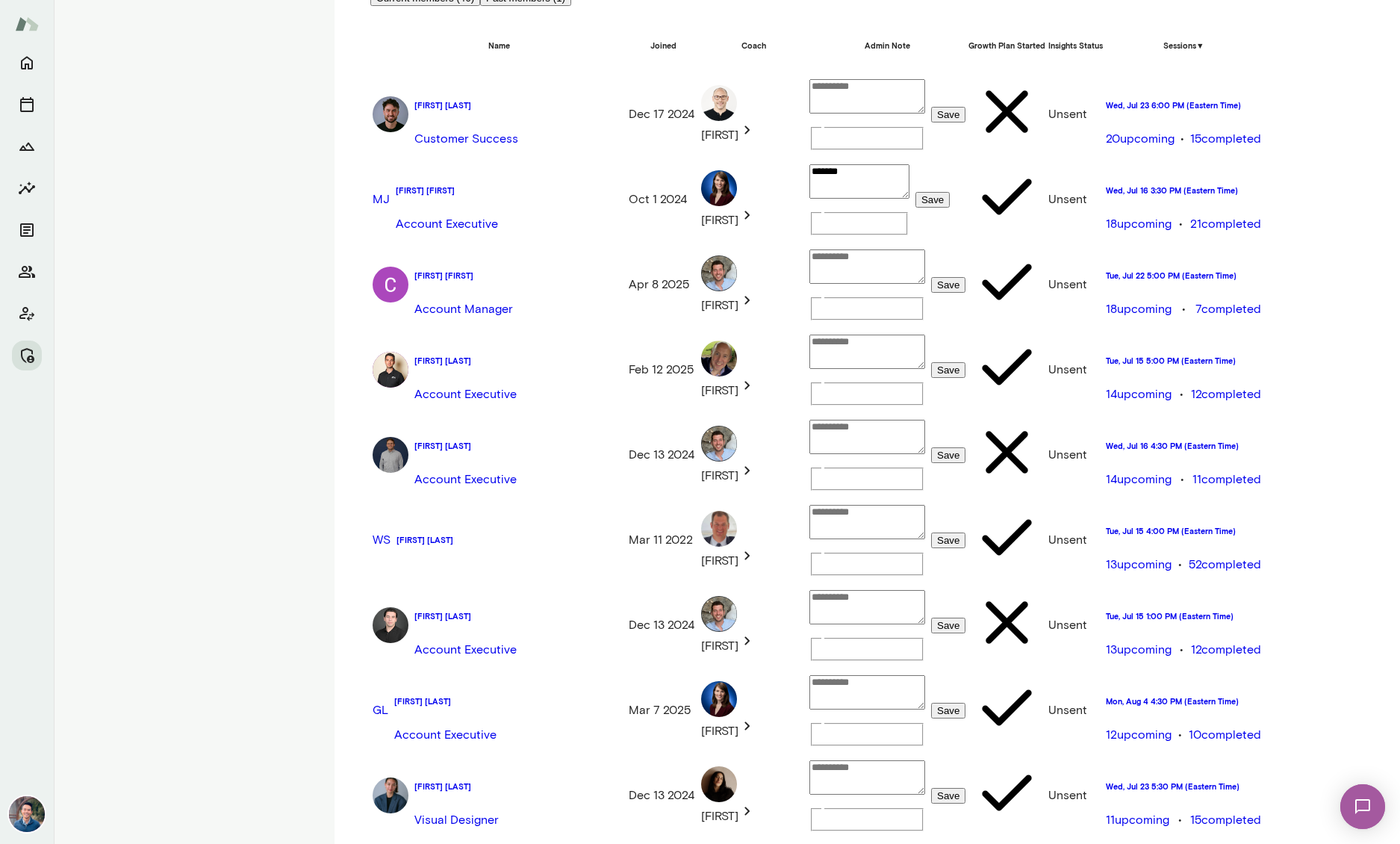 scroll, scrollTop: 385, scrollLeft: 0, axis: vertical 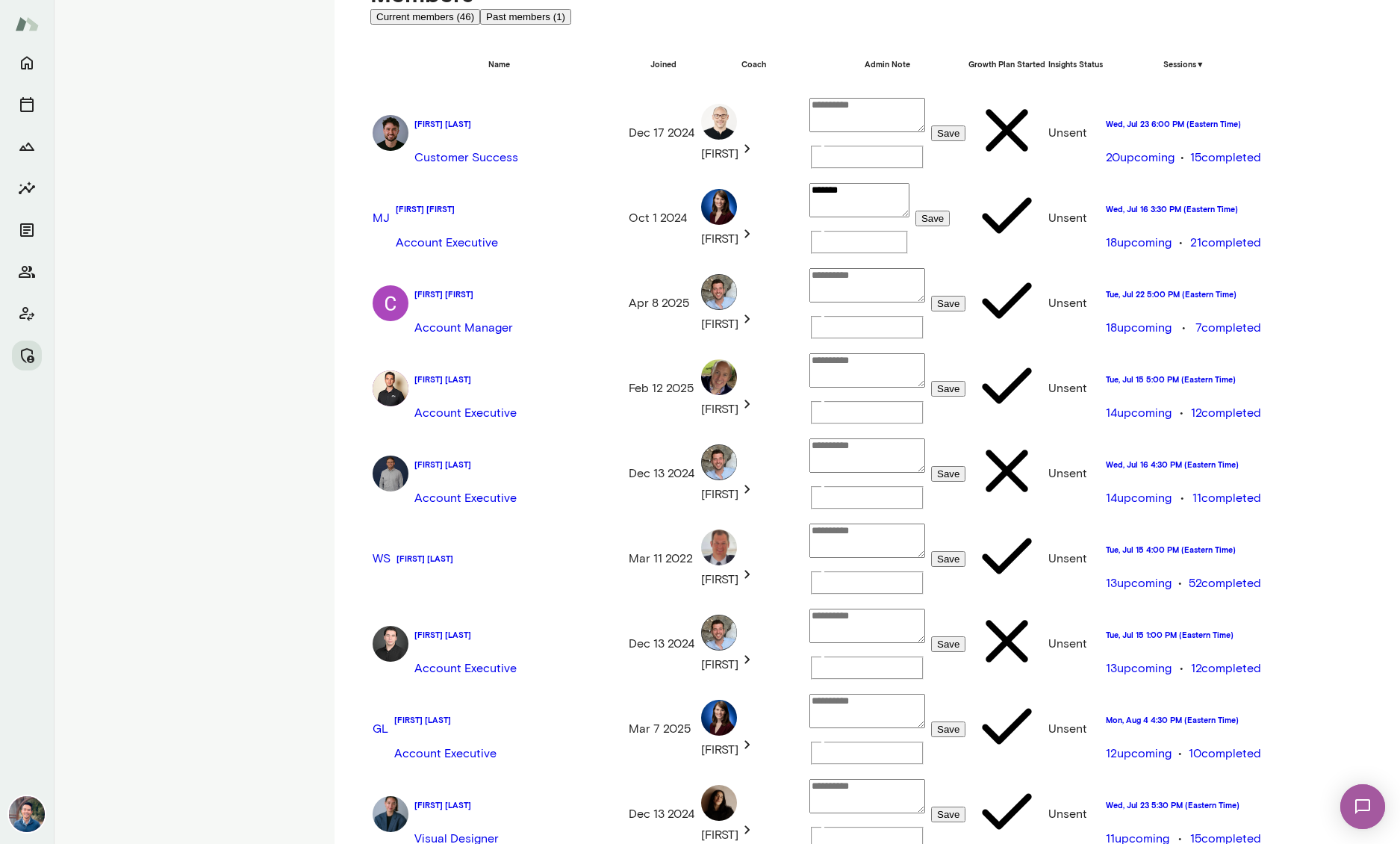 click on "* ​" at bounding box center (867, 133) 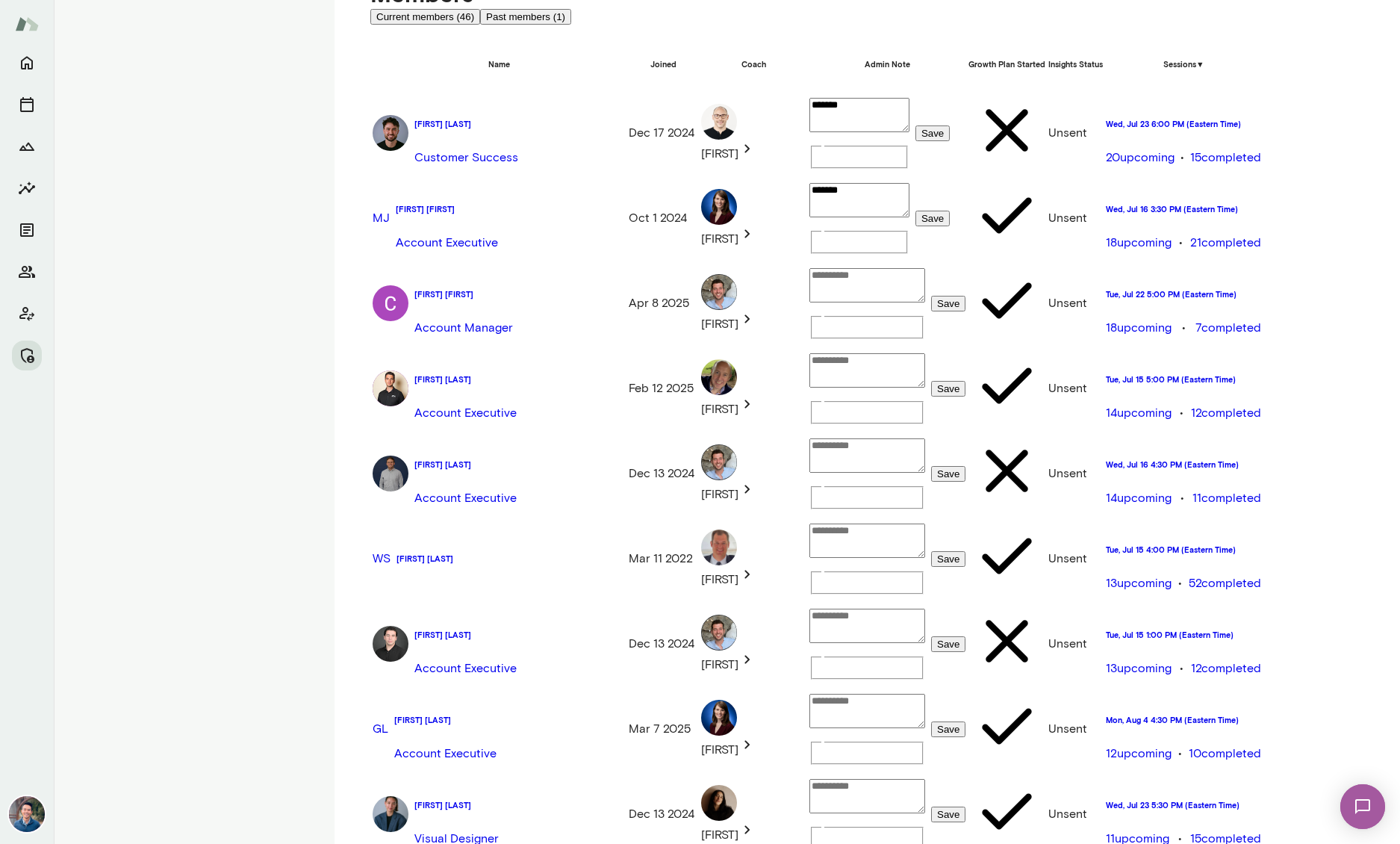 type on "*******" 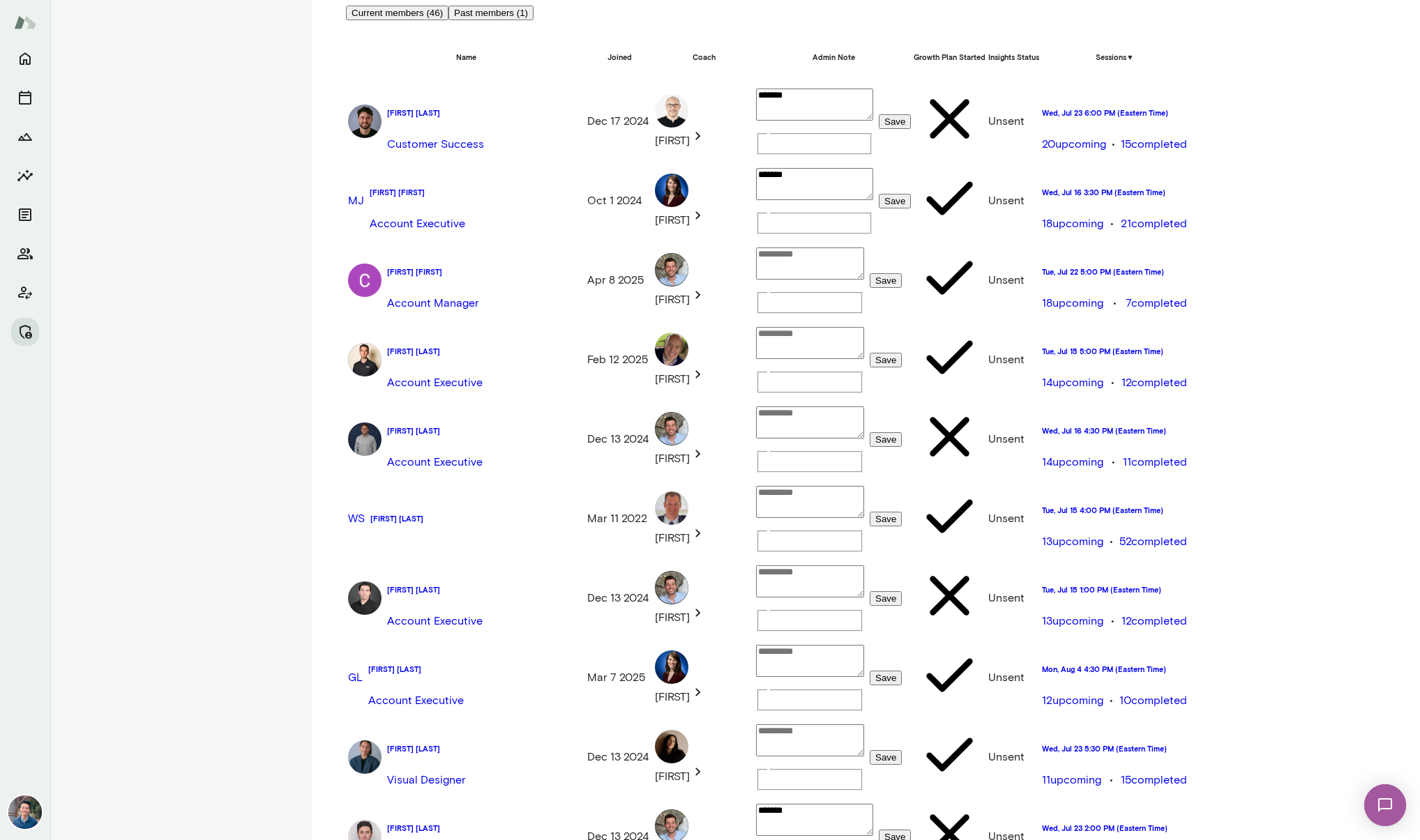 scroll, scrollTop: 369, scrollLeft: 0, axis: vertical 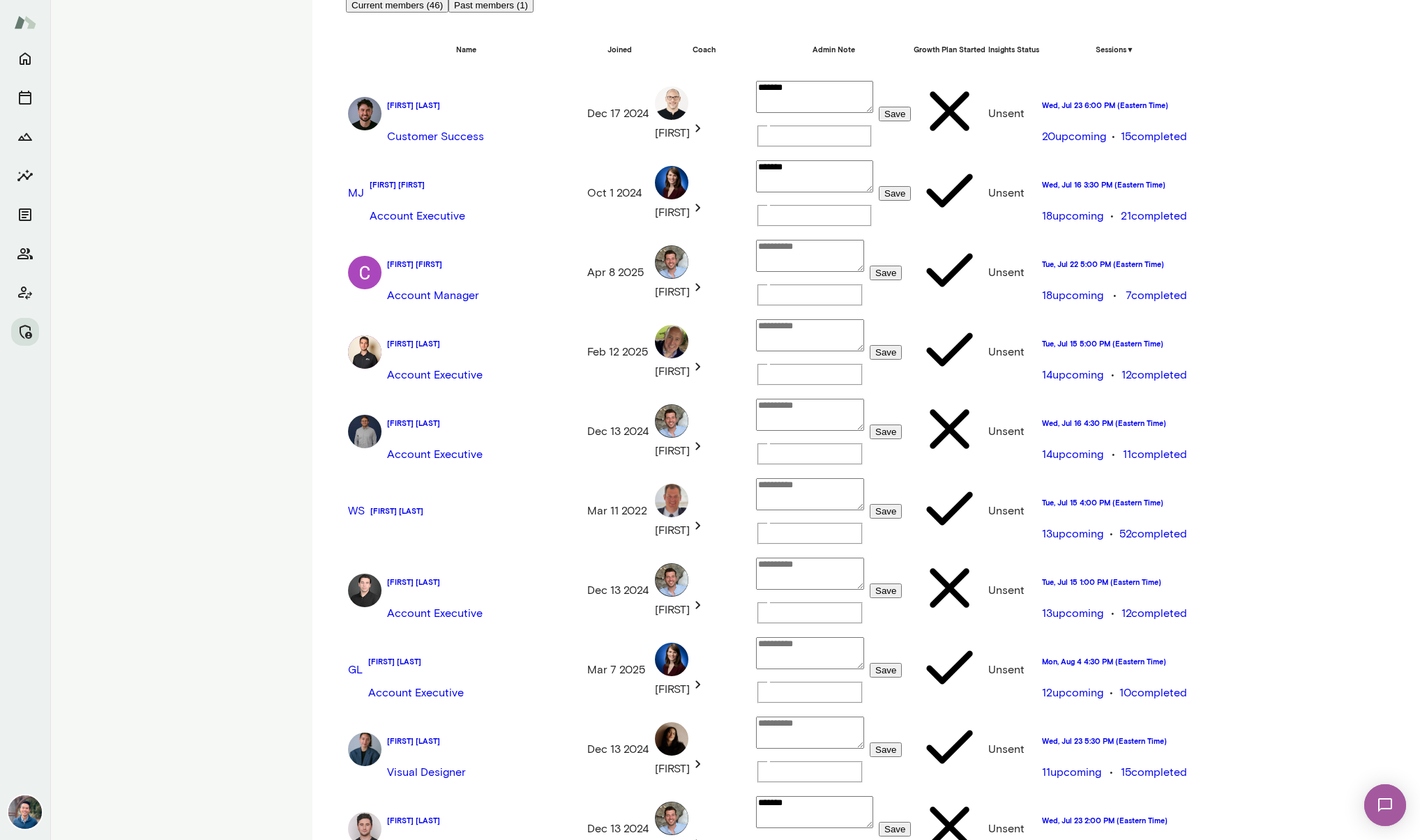 click on "Rho 47  members rho.co" at bounding box center [181, 1686] 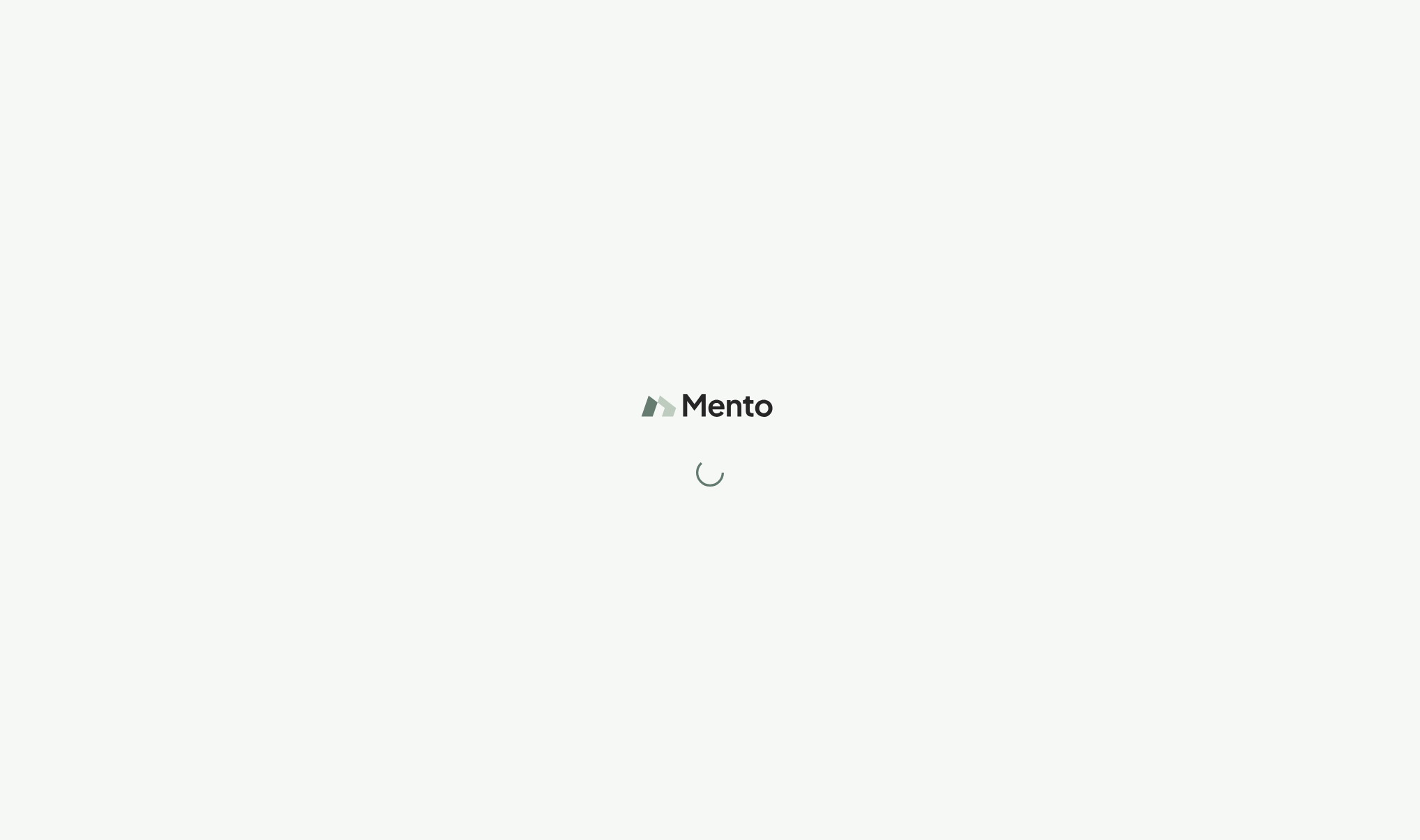 scroll, scrollTop: 0, scrollLeft: 0, axis: both 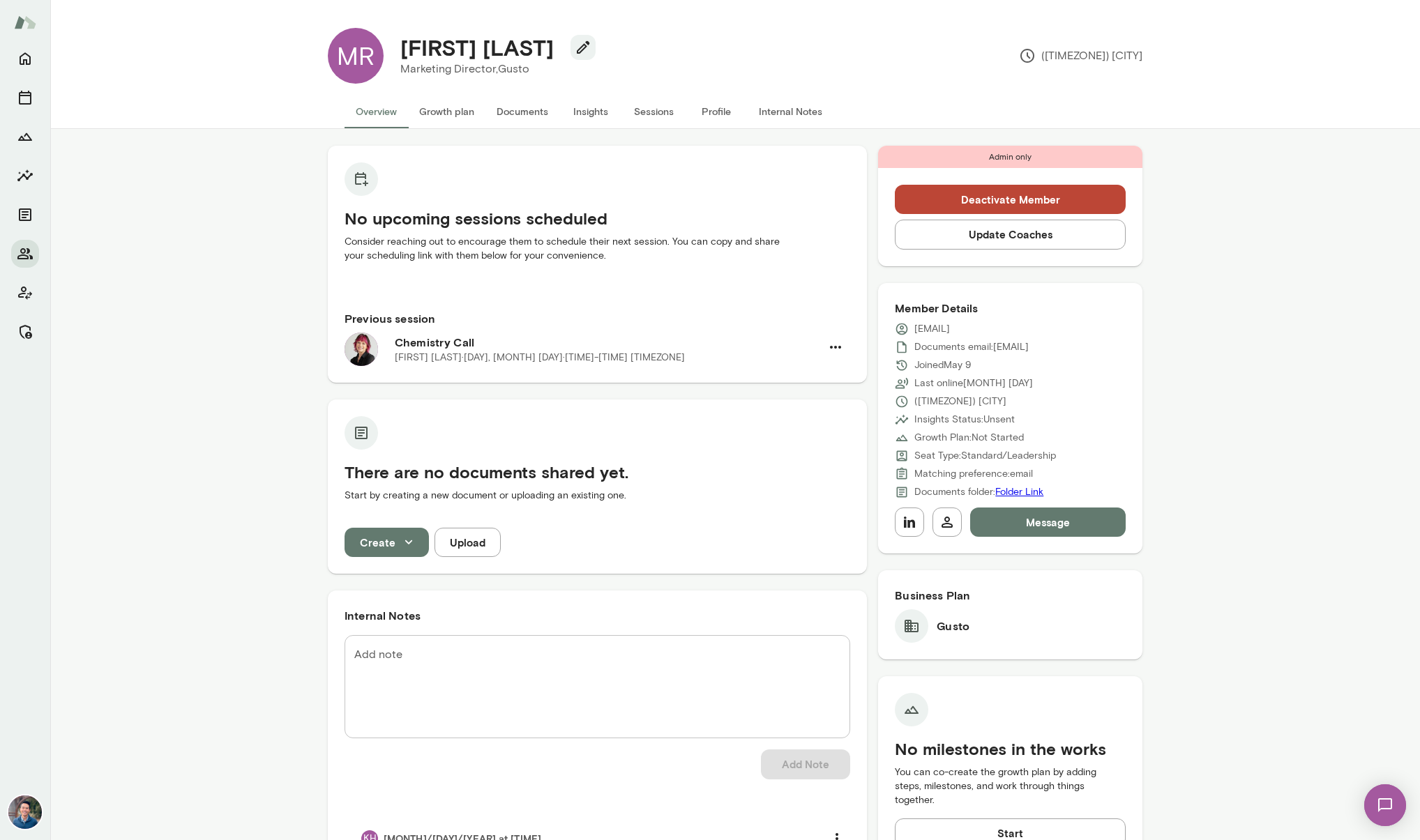 click on "Update Coaches" at bounding box center [1010, 234] 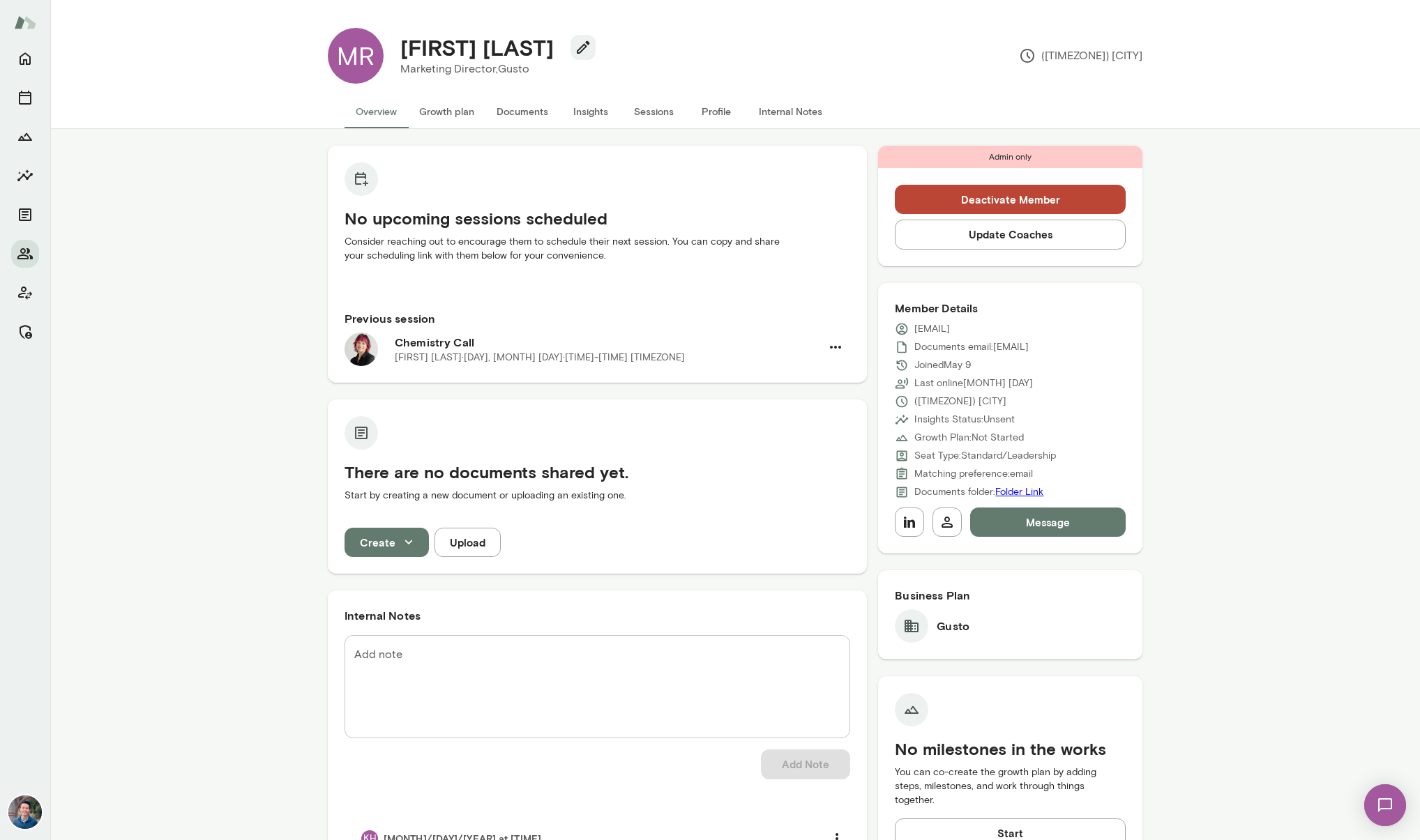 click on "Deactivate Member" at bounding box center (1010, 199) 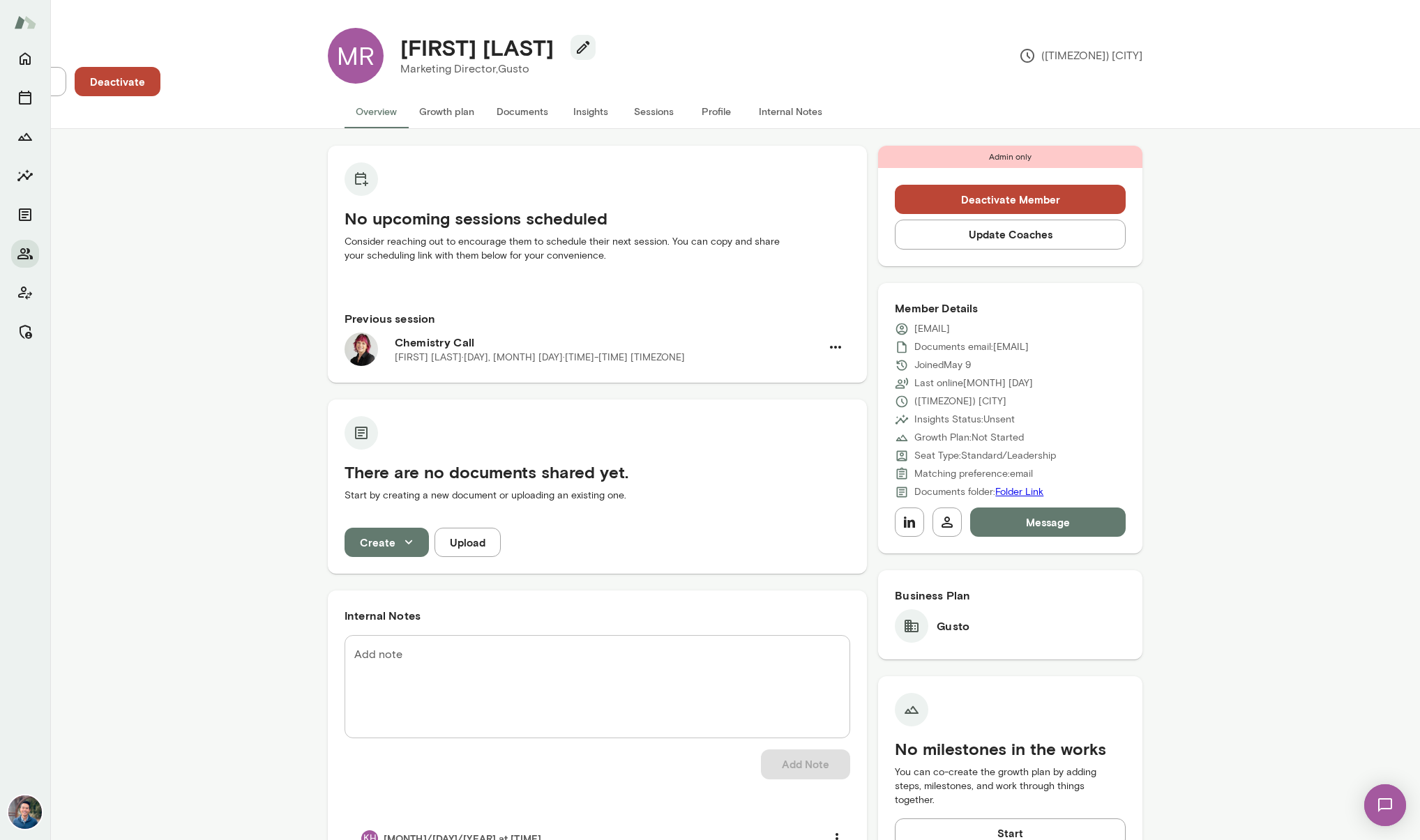 click on "Deactivate" at bounding box center (117, 82) 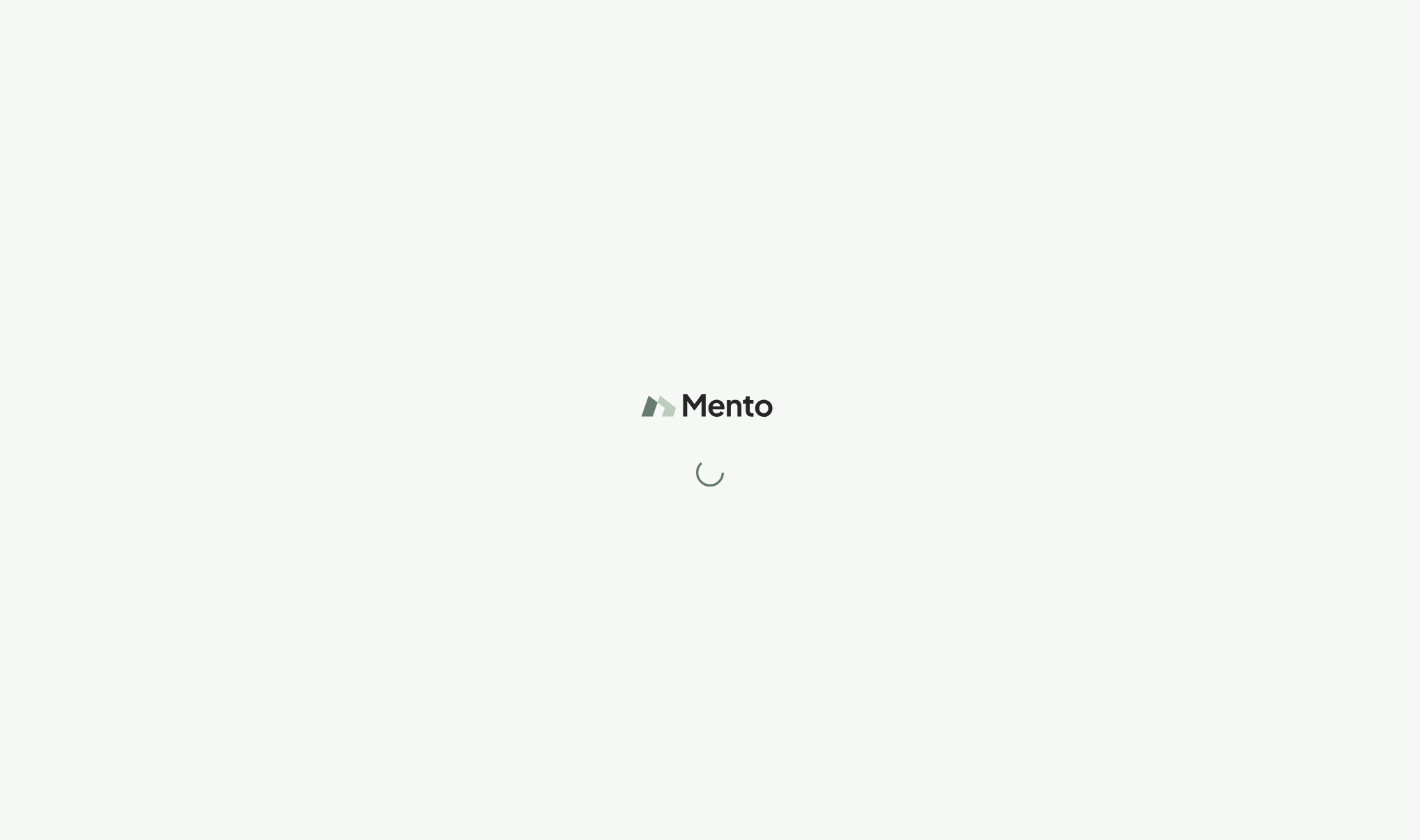 scroll, scrollTop: 0, scrollLeft: 0, axis: both 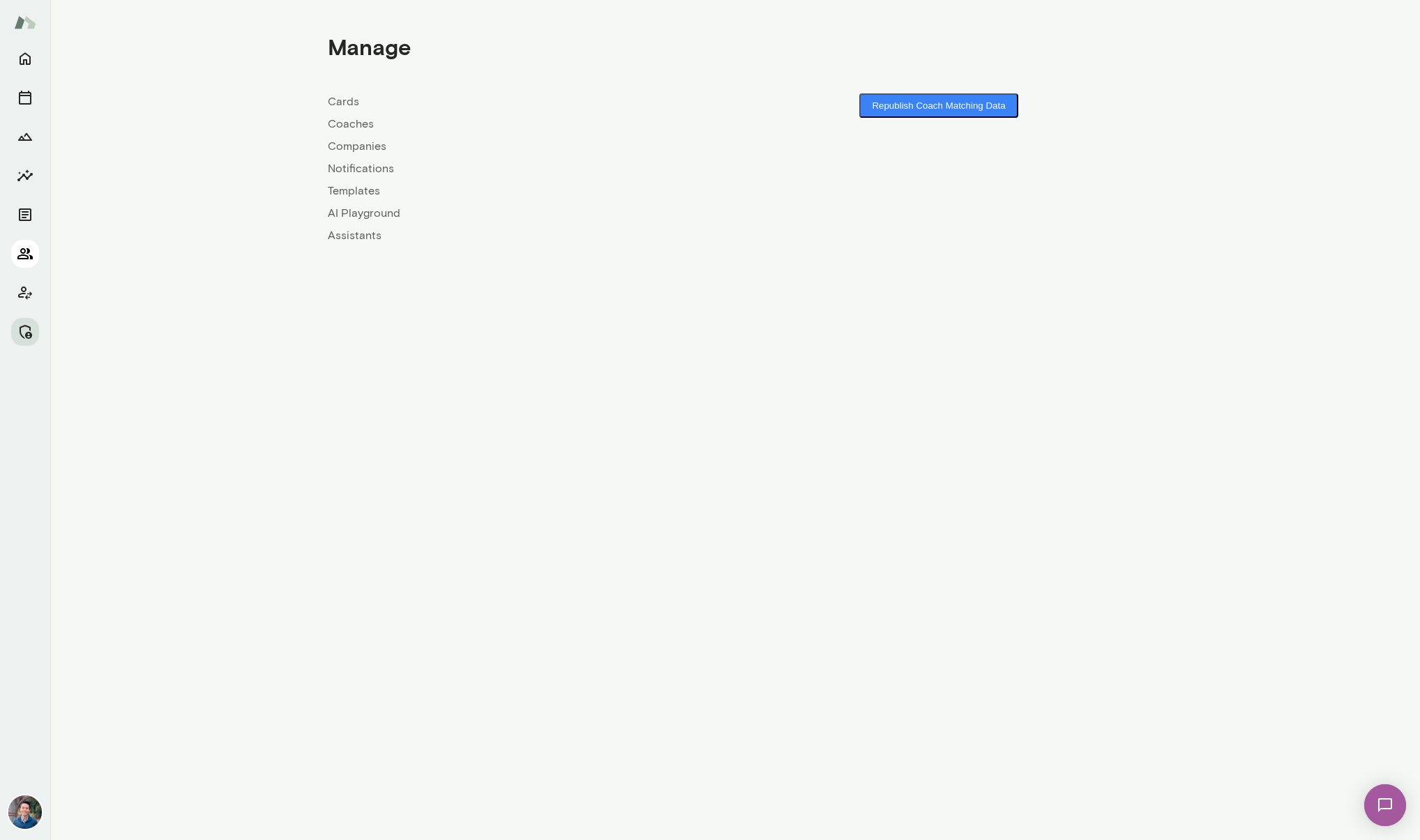 click at bounding box center (25, 254) 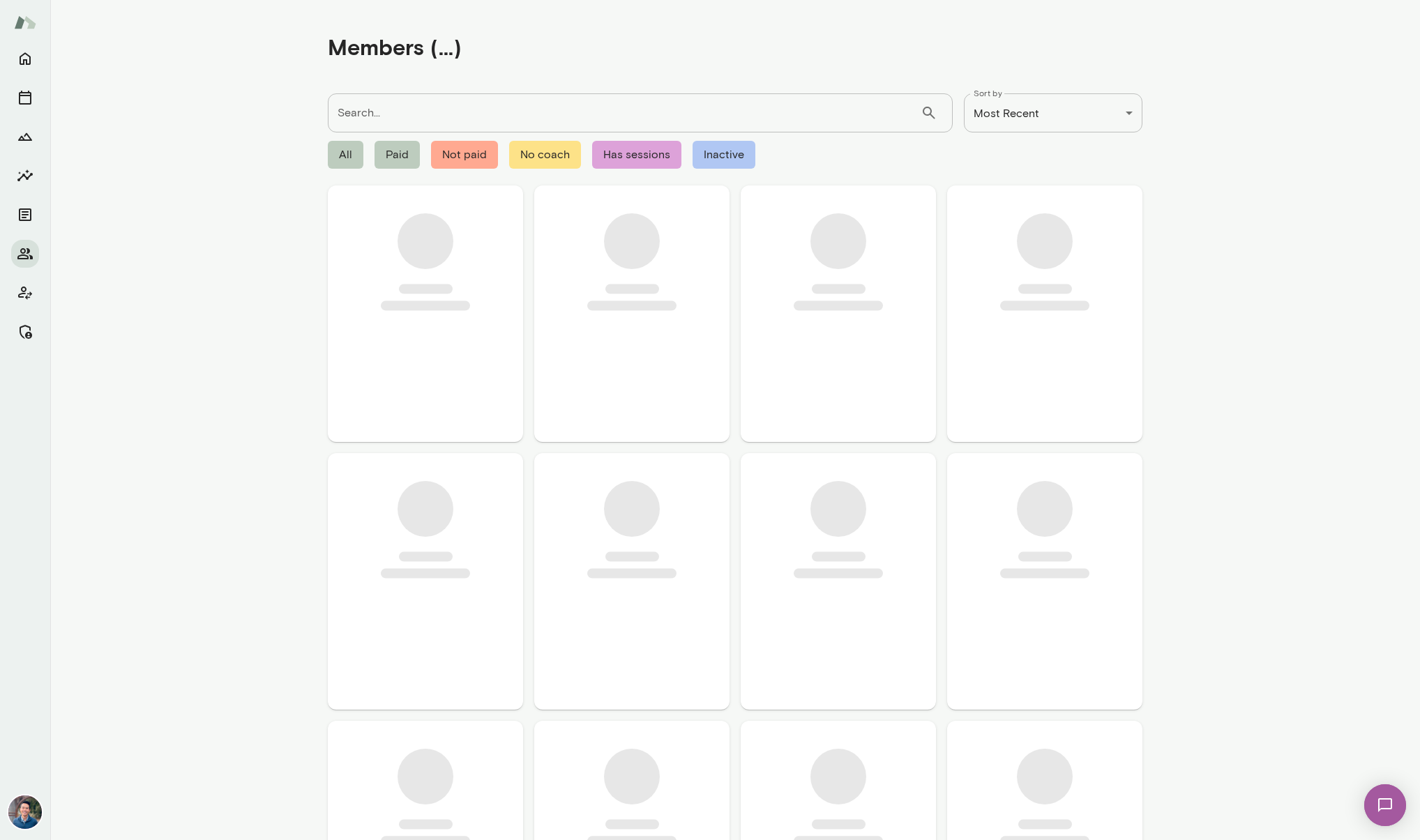 click on "Search..." at bounding box center [624, 113] 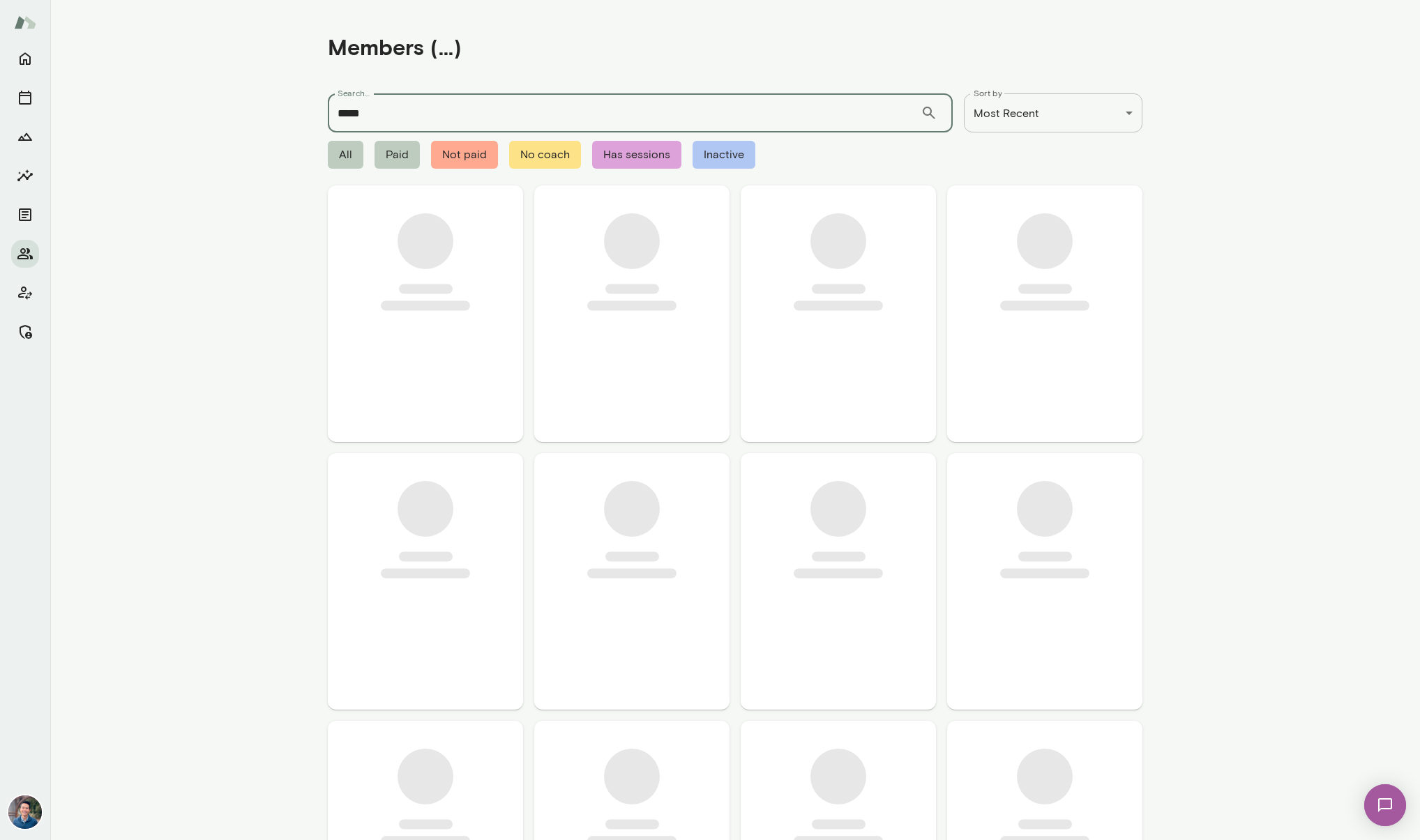 type on "*****" 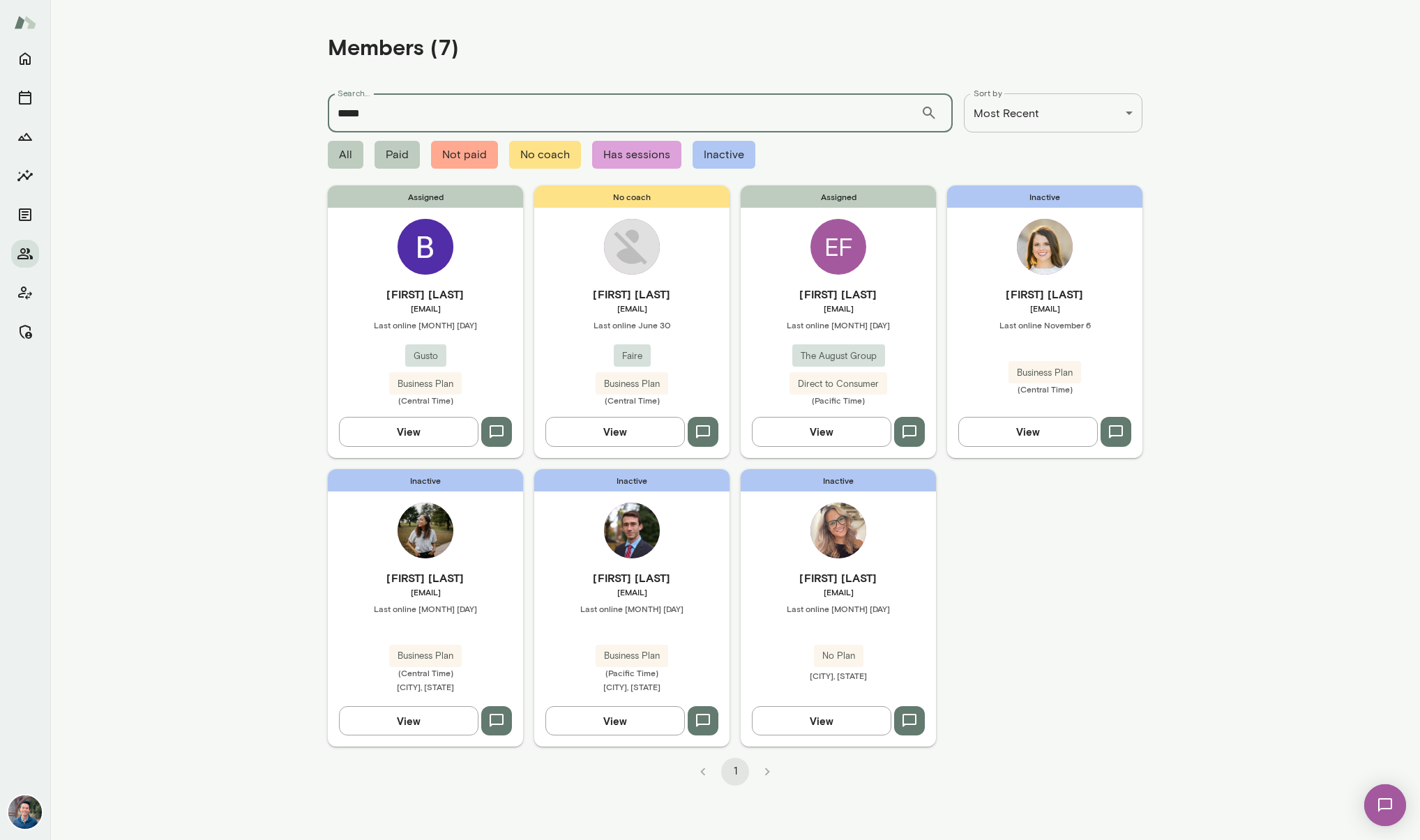 click on "Ethan Root" at bounding box center [425, 294] 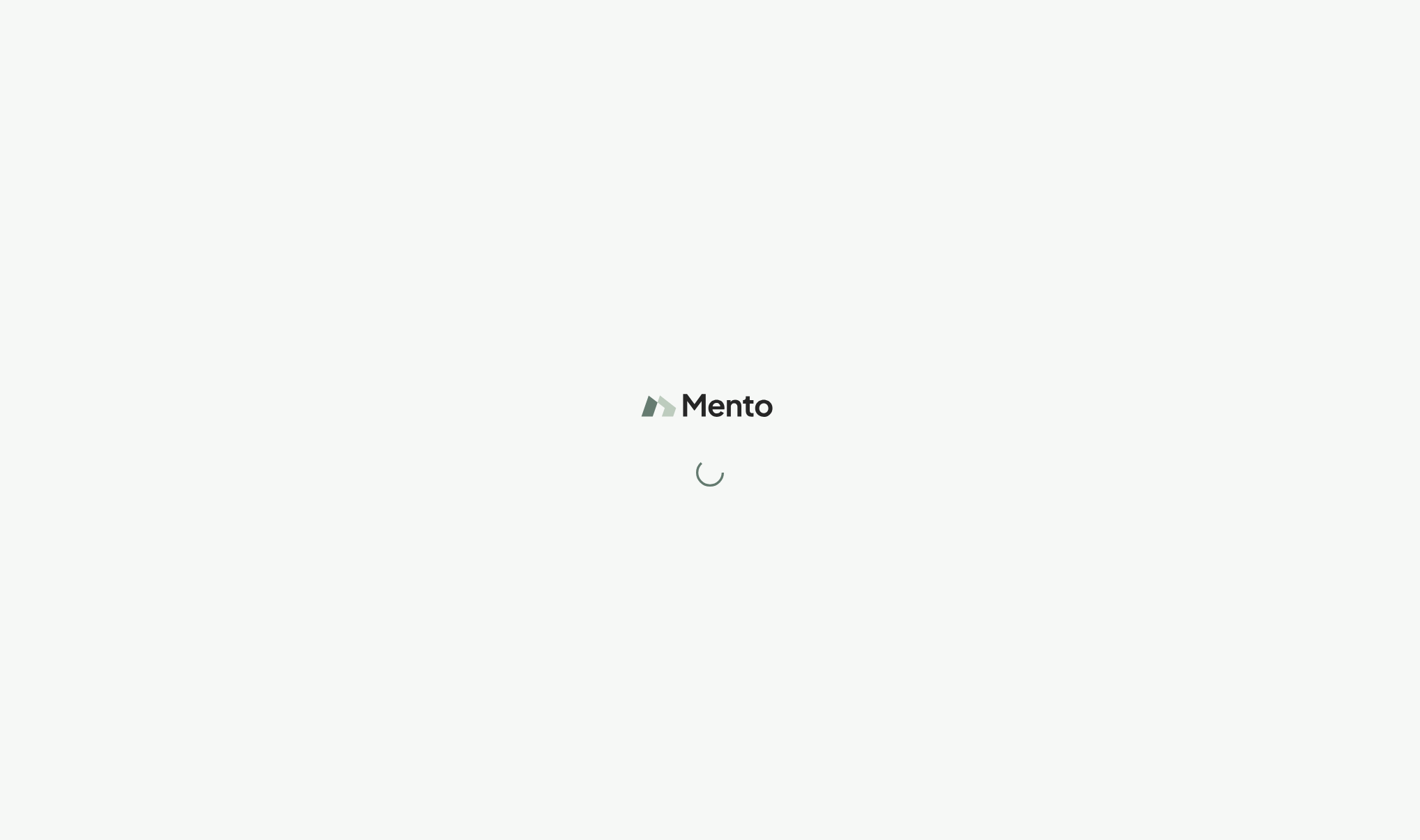 scroll, scrollTop: 0, scrollLeft: 0, axis: both 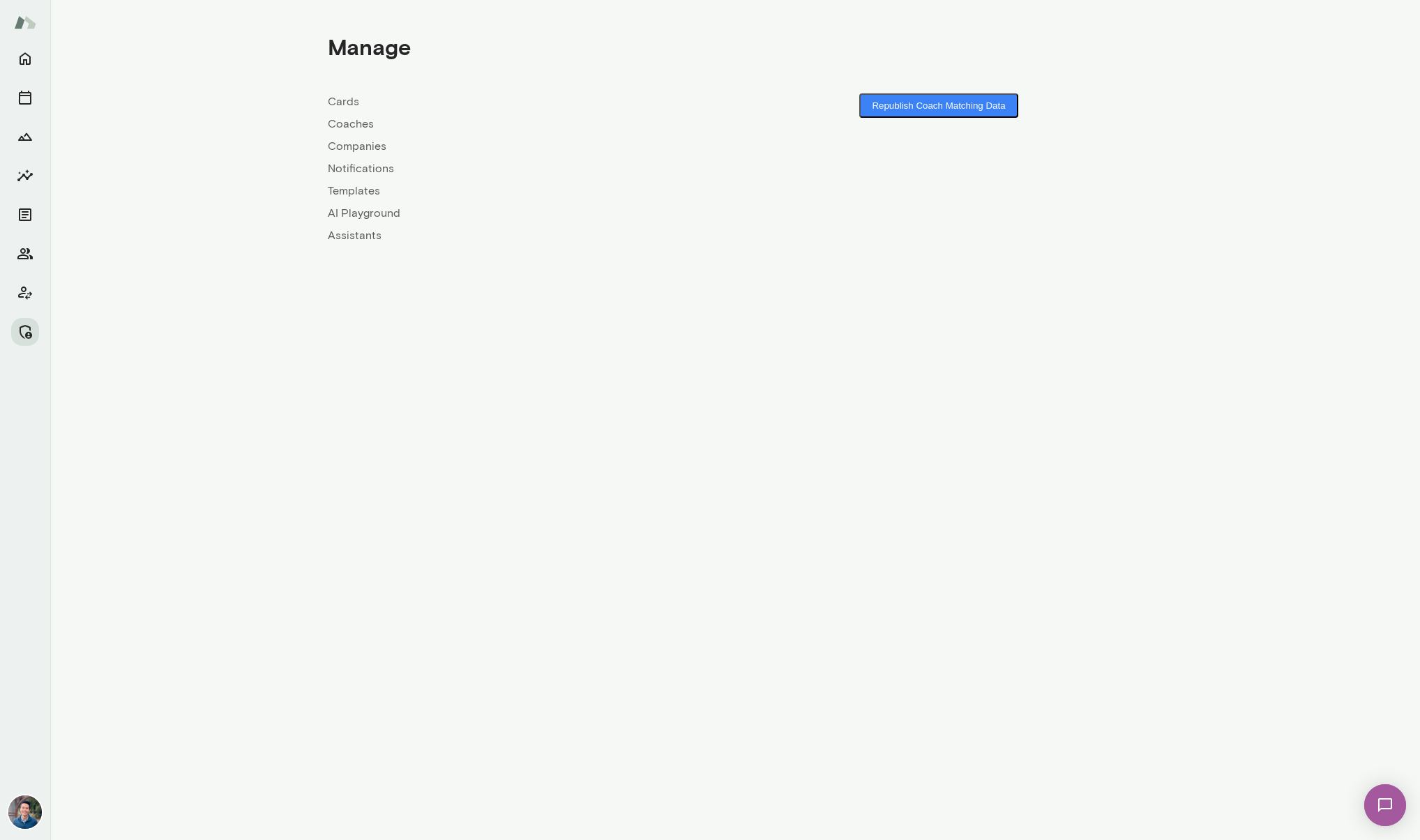 click on "Companies" at bounding box center [531, 146] 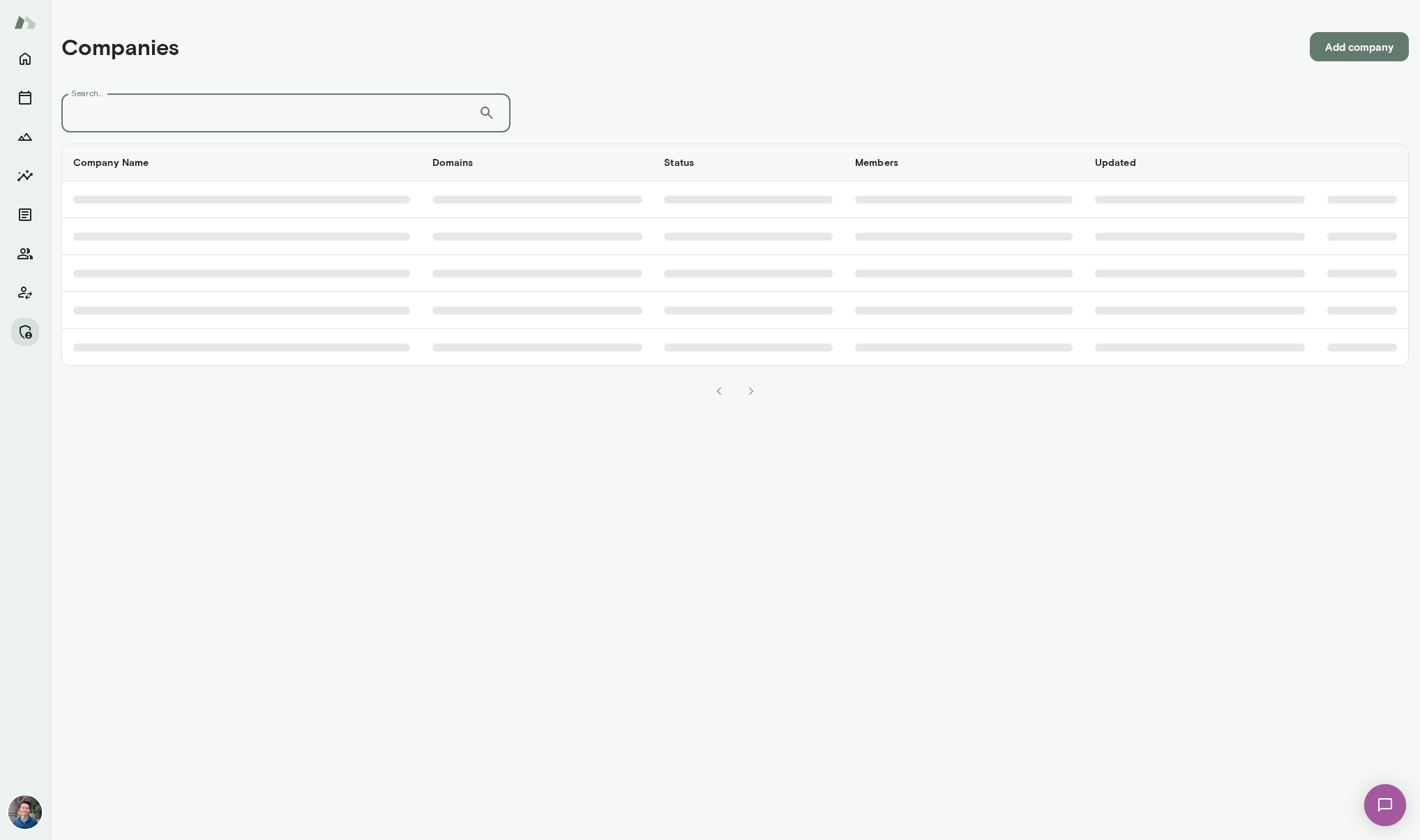 click on "Search..." at bounding box center (270, 113) 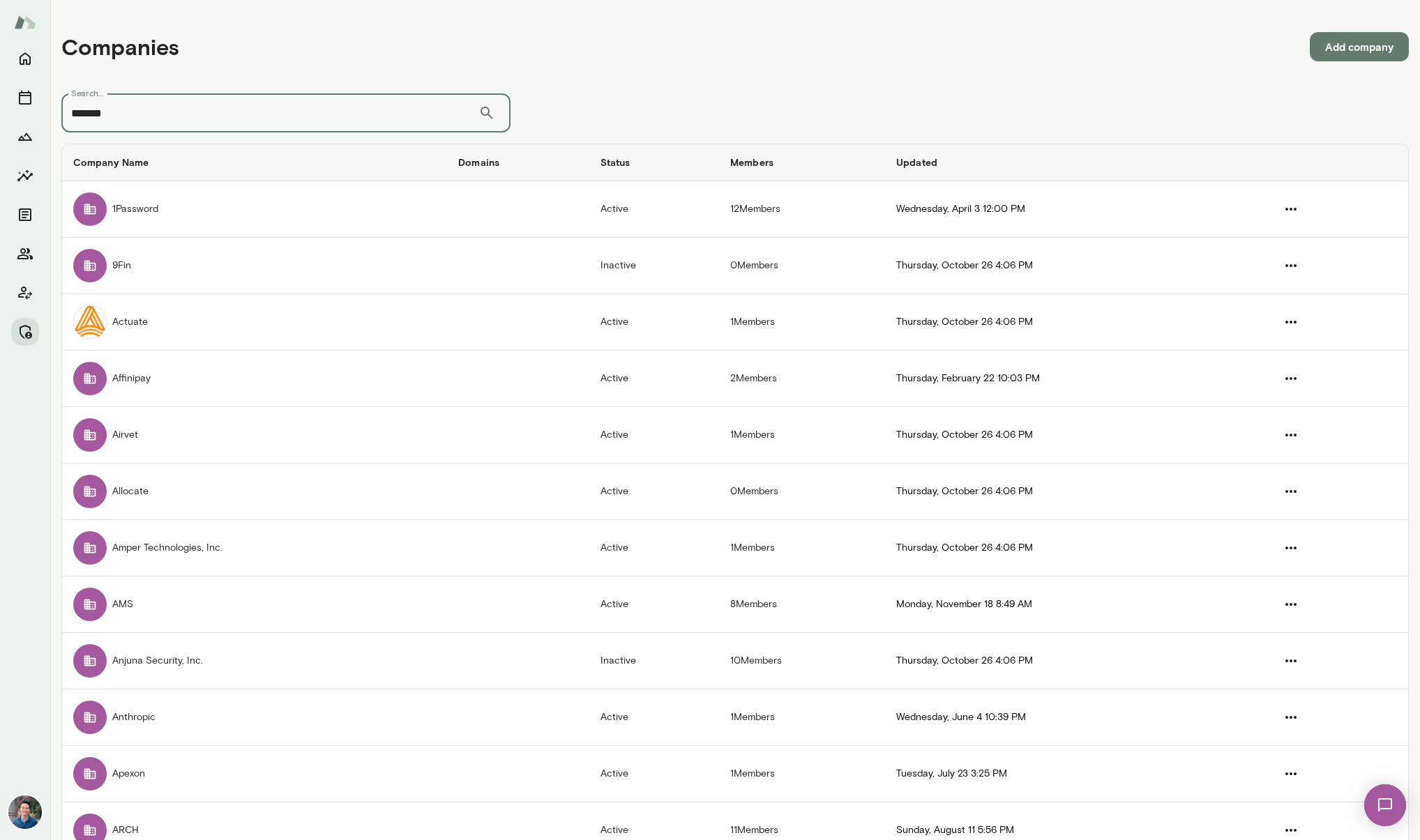 type on "*******" 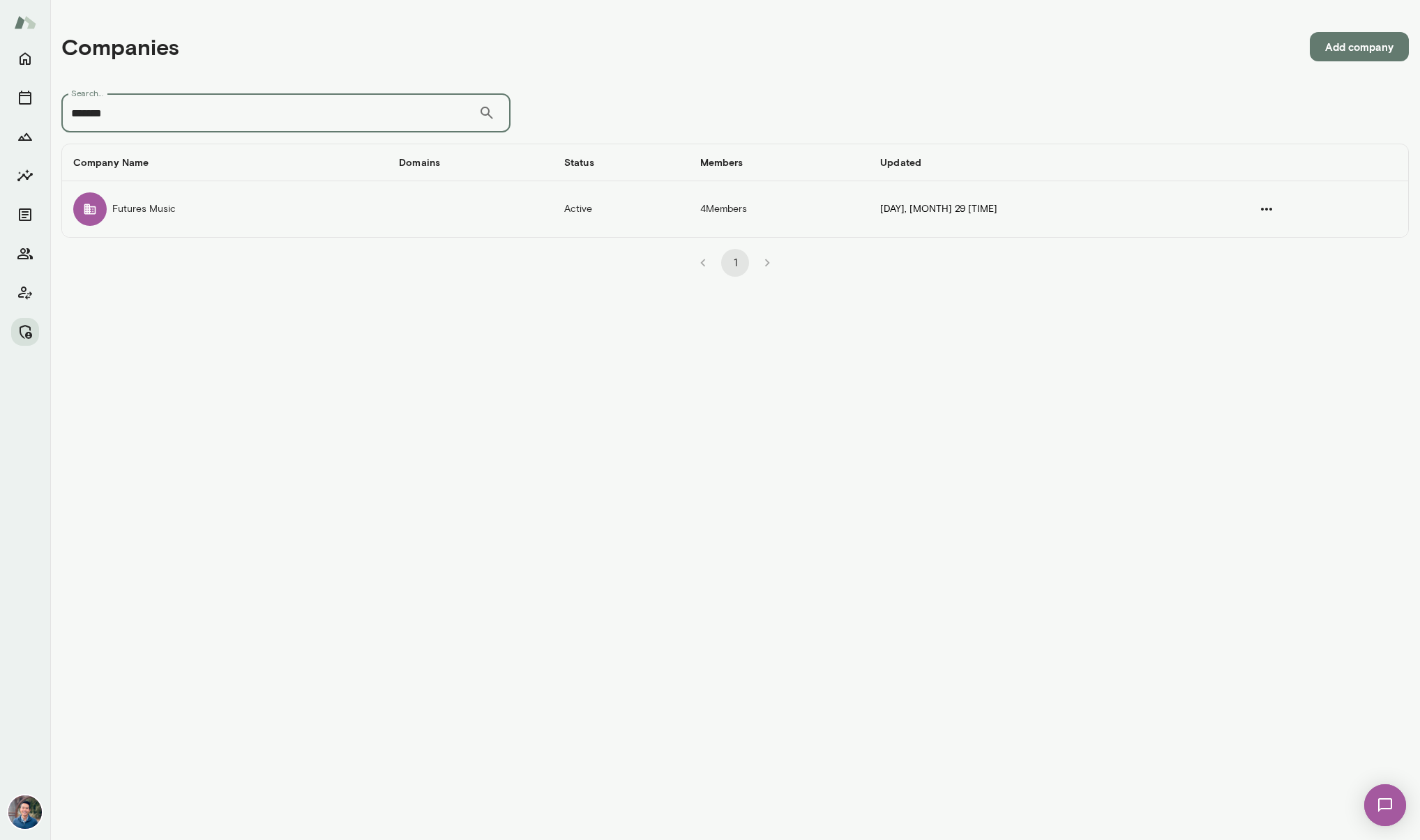 click on "Futures Music" at bounding box center (225, 209) 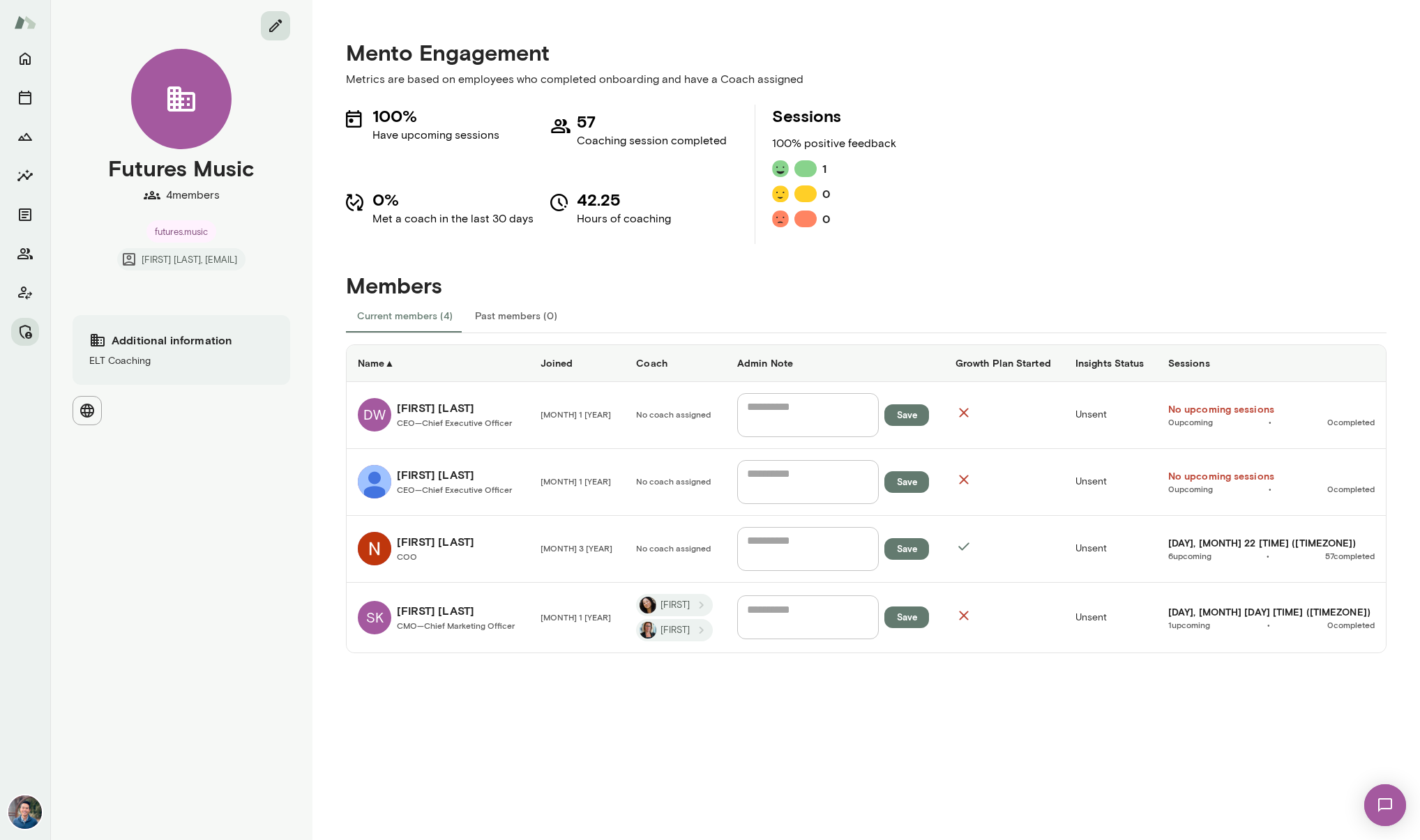 click at bounding box center (275, 26) 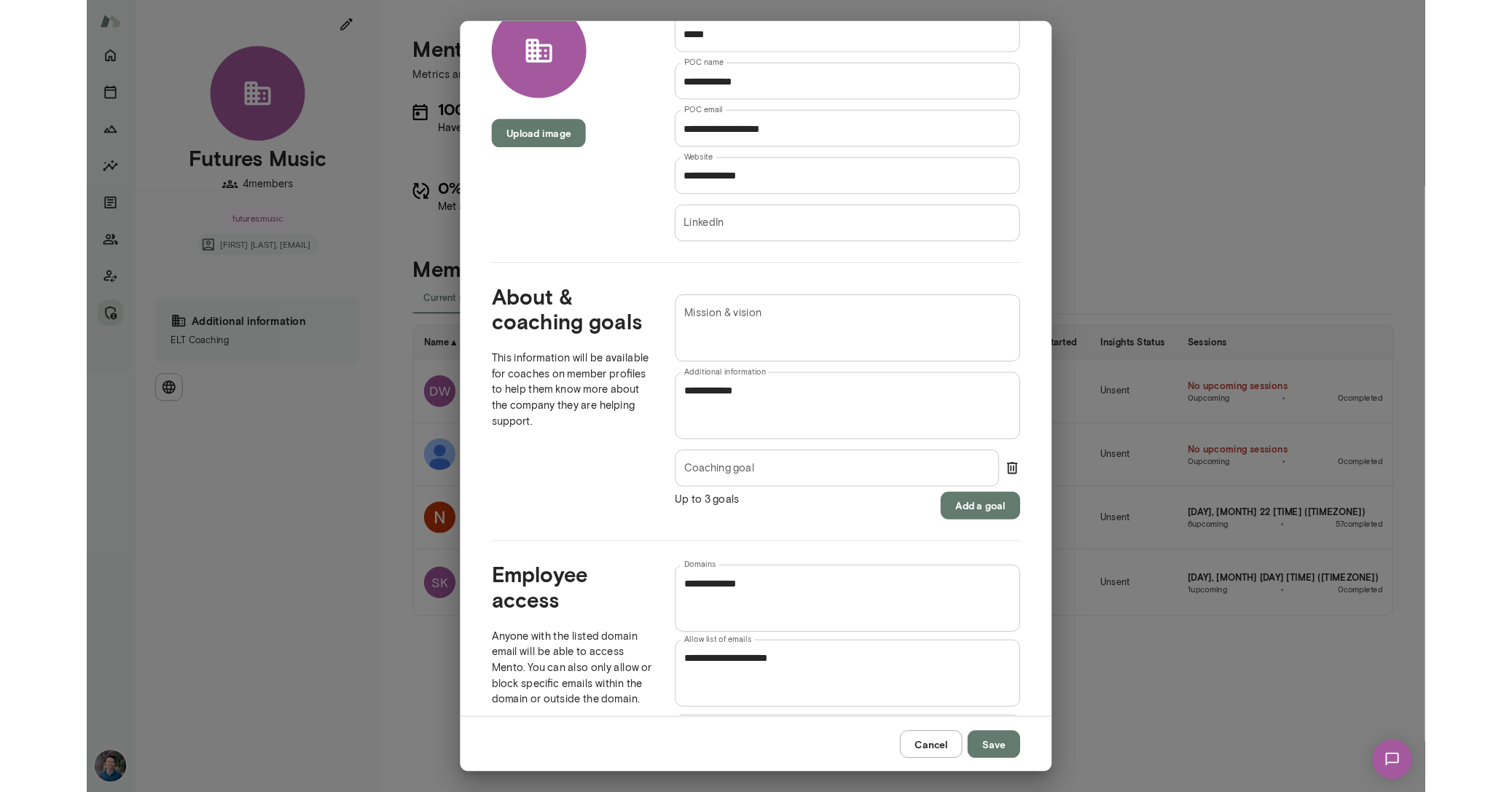 scroll, scrollTop: 270, scrollLeft: 0, axis: vertical 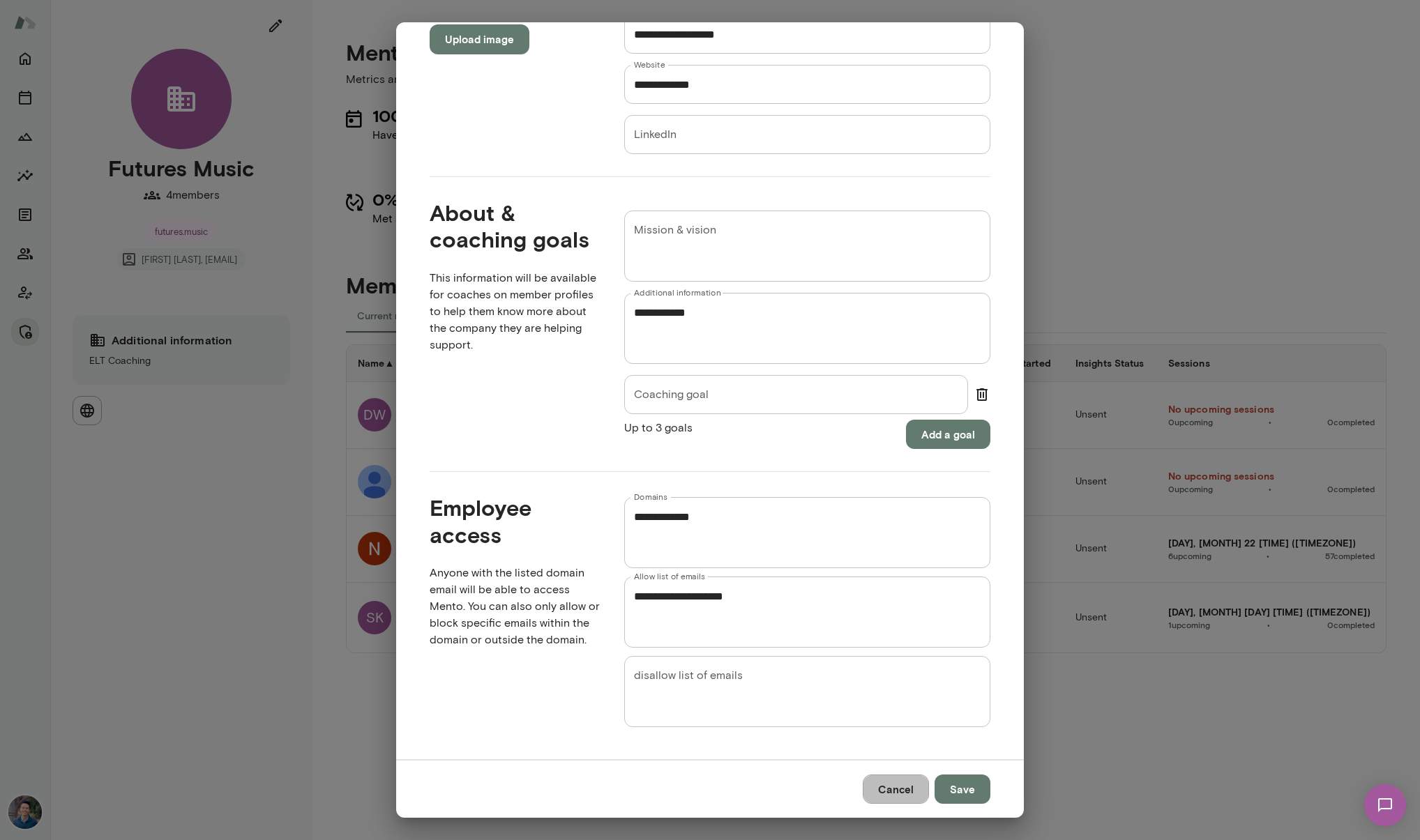 click on "Cancel" at bounding box center (896, 789) 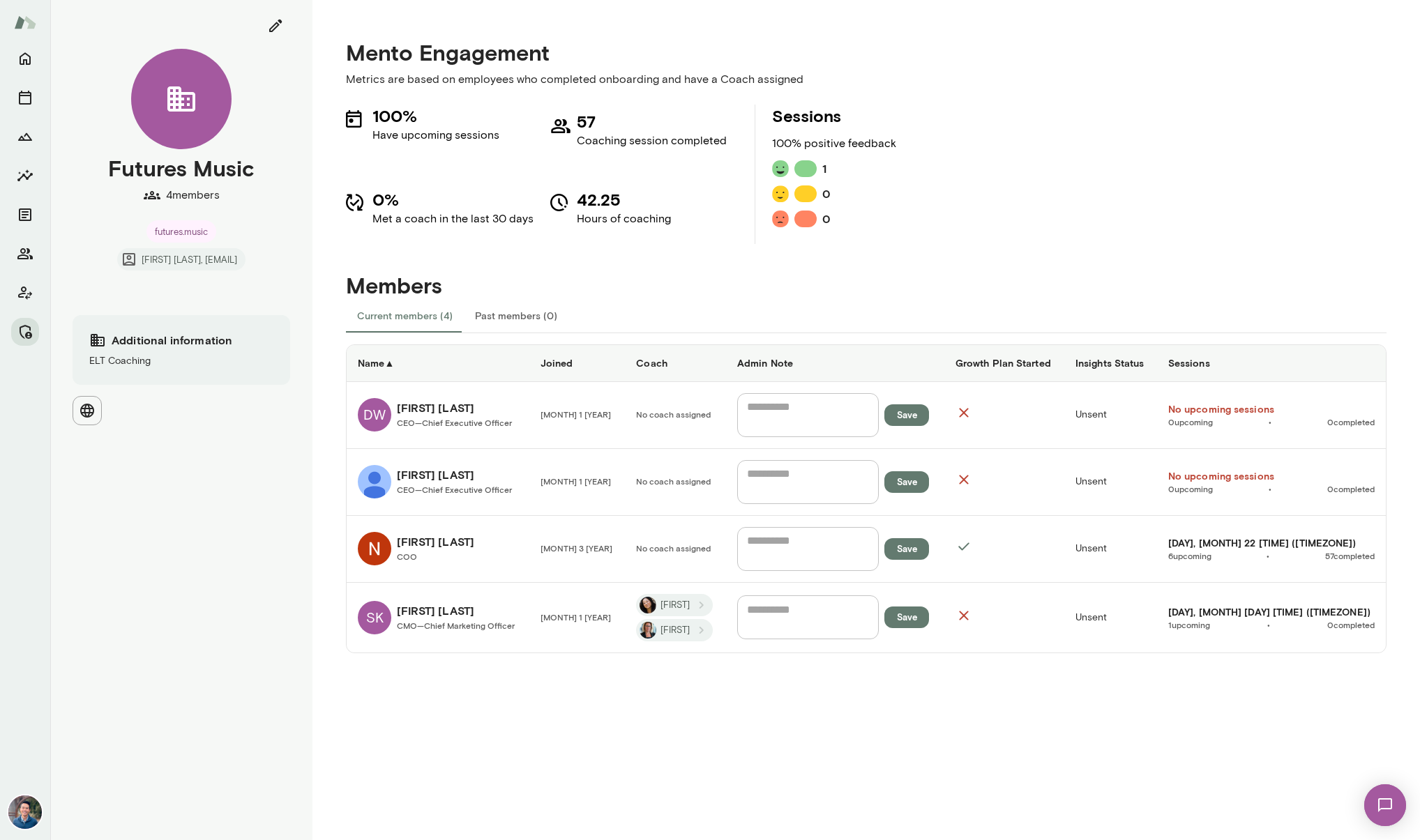 click on "Mento Engagement Metrics are based on employees who completed onboarding and have a Coach assigned 100% Have upcoming sessions 57 Coaching session completed 0% Met a coach in the last 30 days 42.25 Hours of coaching Sessions 100 % positive feedback 1 0 0 Members Current members (4) Past members (0) Name  ▲ Joined Coach Admin Note Growth Plan Started Insights Status Sessions DW Dave   Wallace CEO—Chief Executive Officer Jul 1 2025 No coach assigned * ​ Save Unsent No upcoming sessions 0  upcoming • 0  completed Derek   Davies CEO—Chief Executive Officer Jul 1 2025 No coach assigned * ​ Save Unsent No upcoming sessions 0  upcoming • 0  completed Nicky   Berger COO Apr 3 2023 No coach assigned * ​ Save Unsent Tue, Jul 22 10:30 AM (Pacific Time) 6  upcoming • 57  completed SK Sarah   Kesselman CMO—Chief Marketing Officer Jul 1 2025 Ming Jennifer * ​ Save Unsent Thu, Jul 17 2:00 PM (Eastern Time) 1  upcoming • 0  completed" at bounding box center (866, 420) 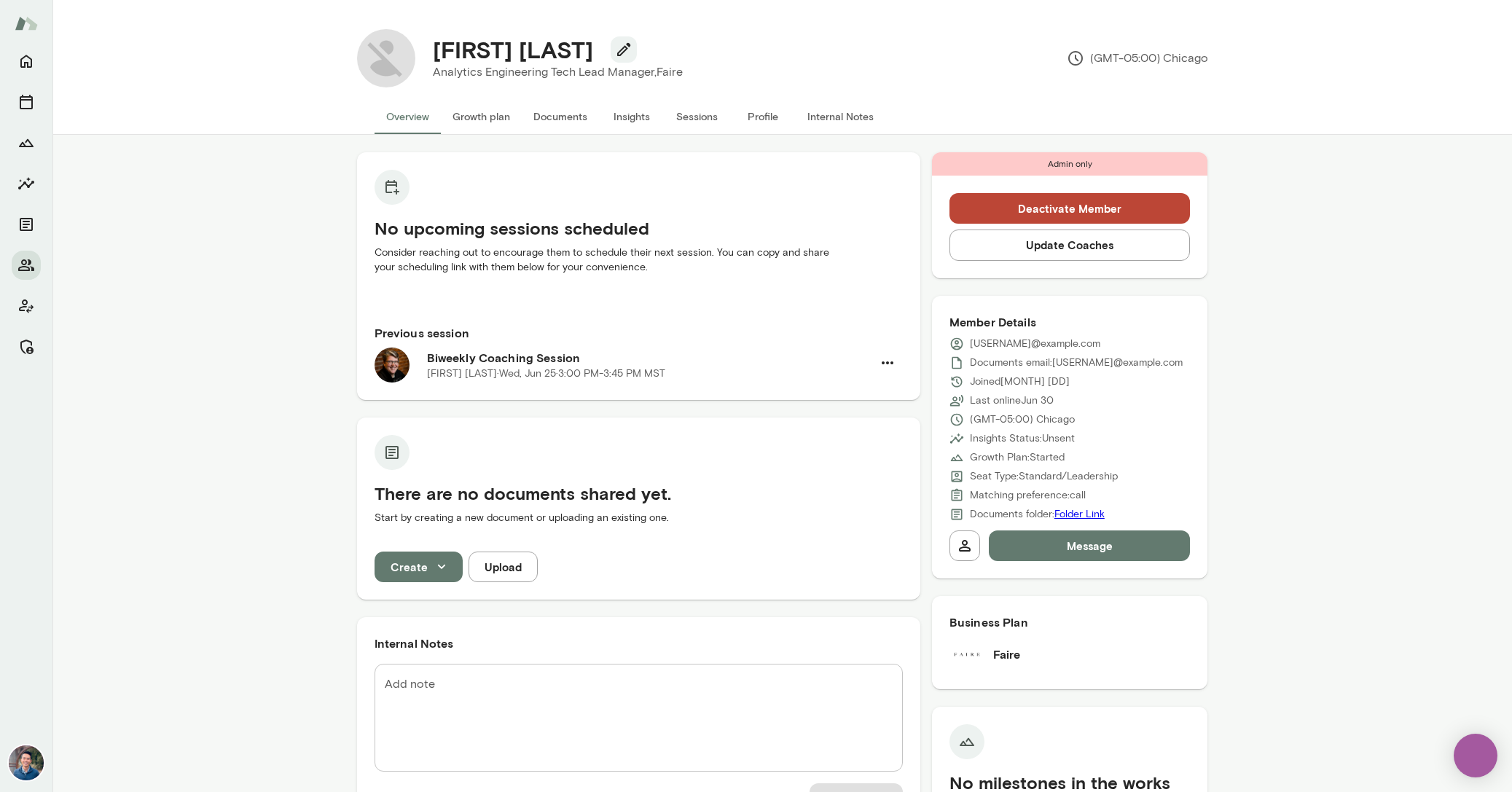 scroll, scrollTop: 0, scrollLeft: 0, axis: both 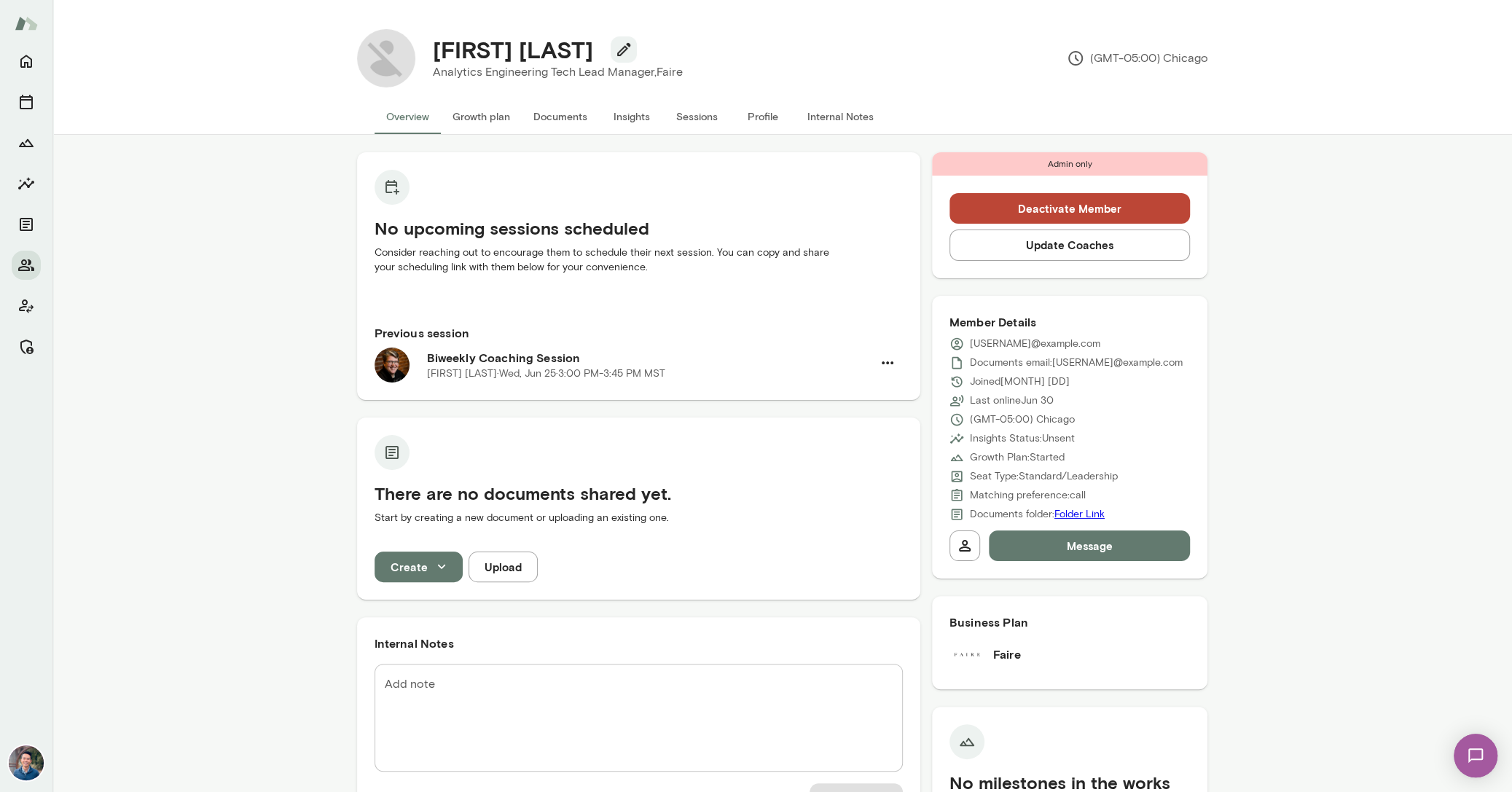 click on "Deactivate Member" at bounding box center (1070, 208) 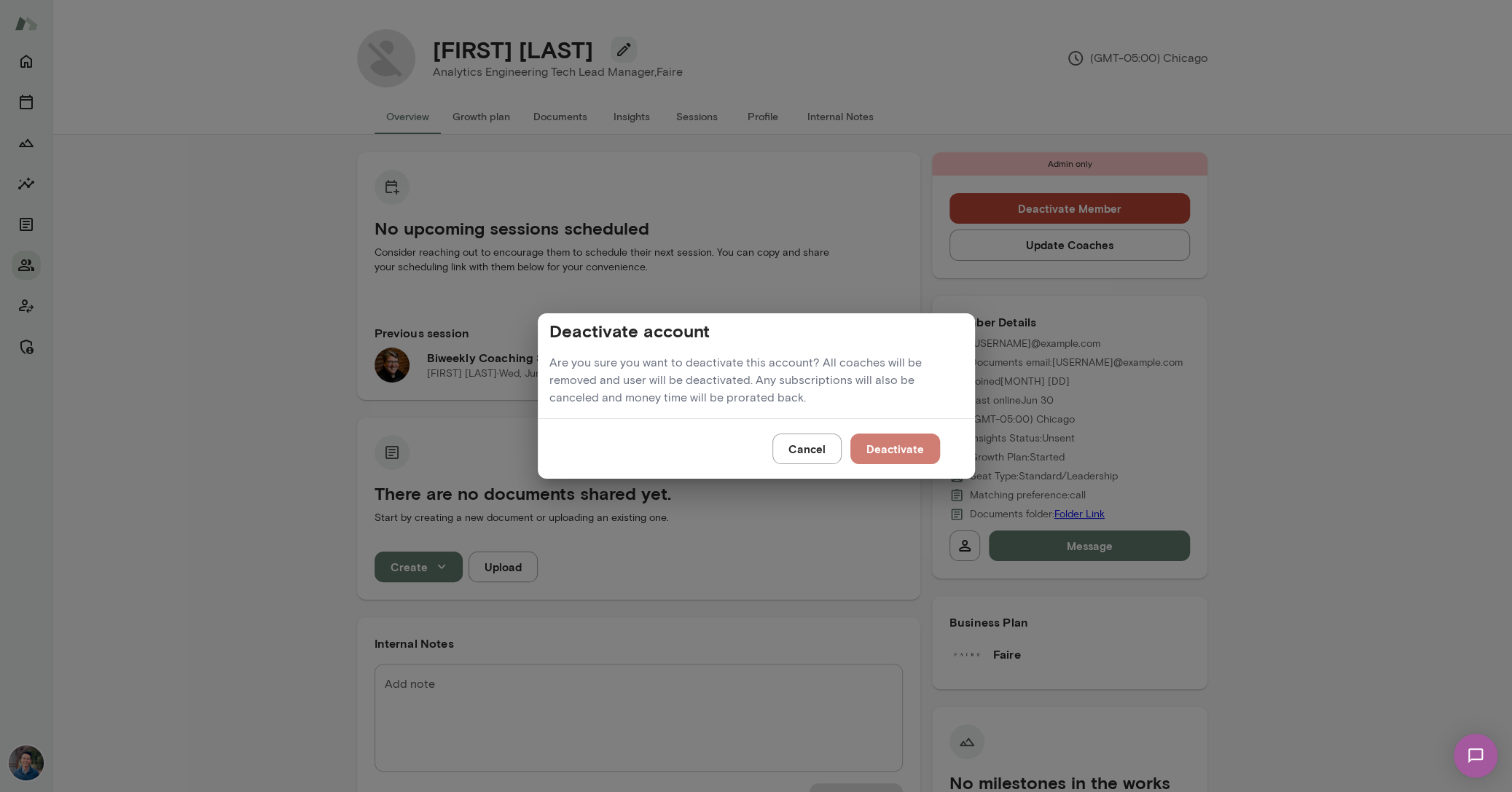click on "Deactivate" at bounding box center (895, 449) 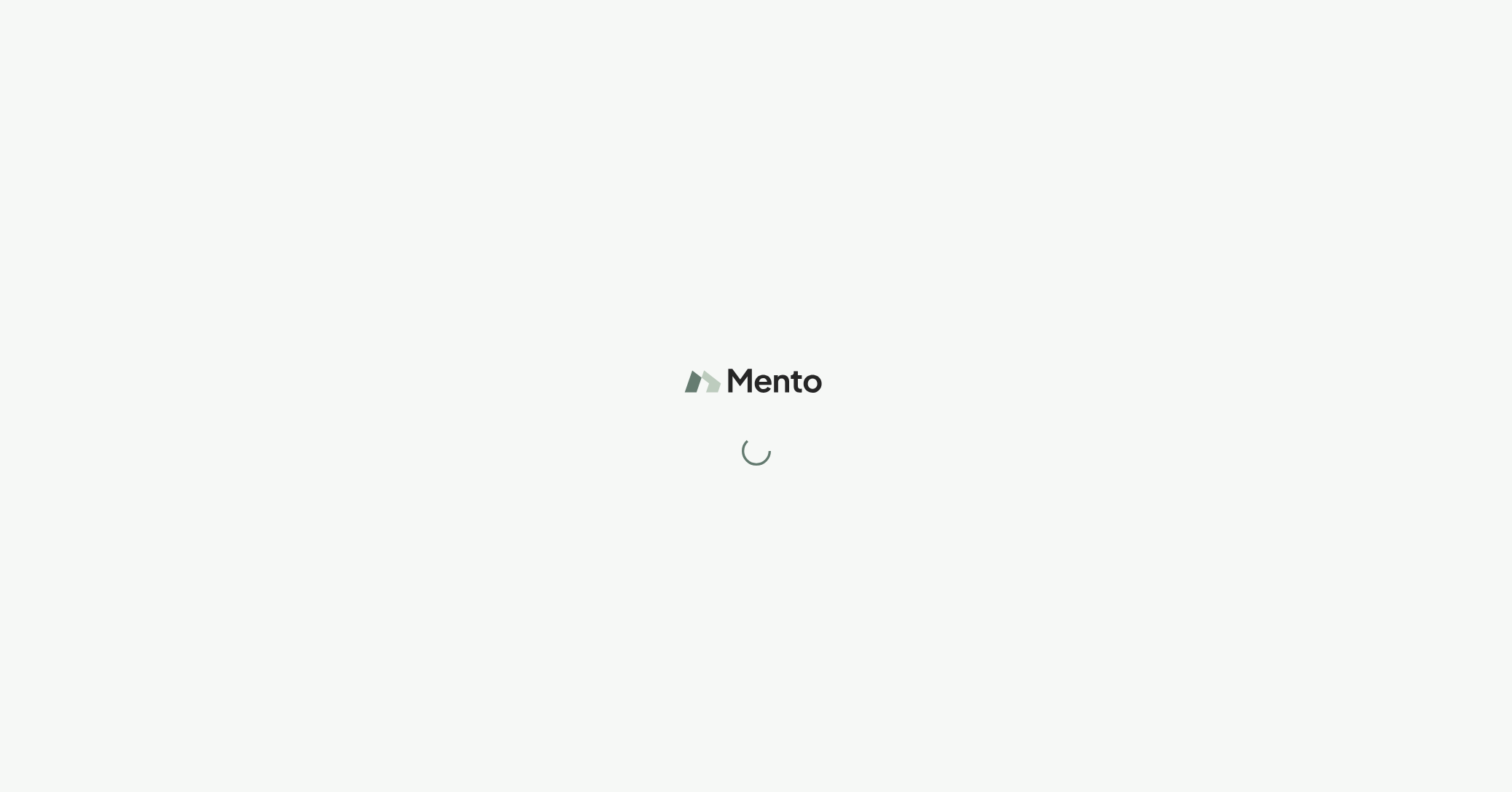 scroll, scrollTop: 0, scrollLeft: 0, axis: both 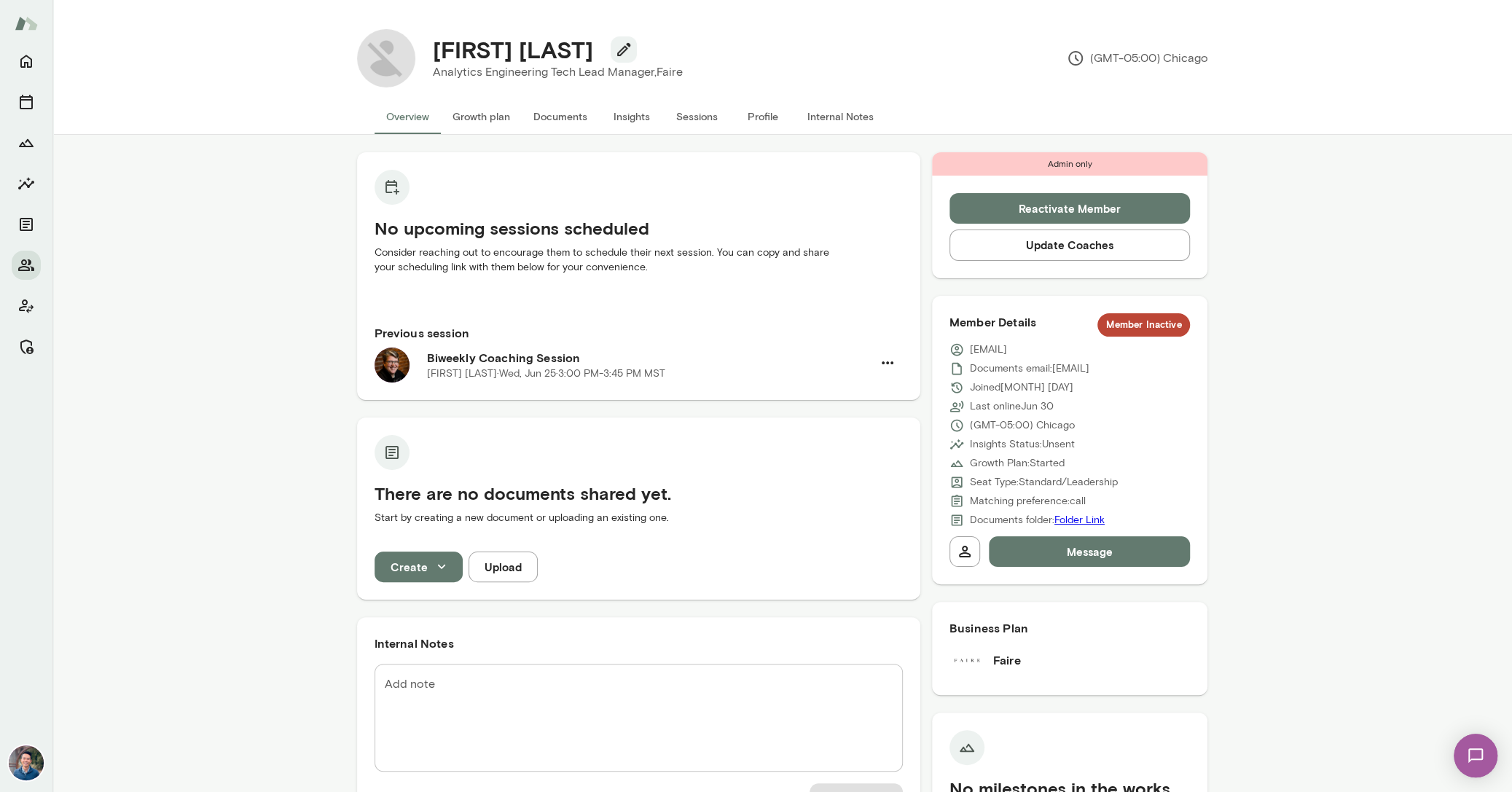 click on "No upcoming sessions scheduled Consider reaching out to encourage them to schedule their next session. You can copy and share your scheduling link with them below for your convenience. Previous session Biweekly Coaching Session [FIRST] [LAST]  ·  Wed, Jun 25  ·  3:00 PM-3:45 PM MST There are no documents shared yet. Start by creating a new document or uploading an existing one. Create Upload Internal Notes Add note * Add note Add Note KH [DATE] at [TIME] Hi [FIRST],
I spoke with [FIRST], and he shared that due to a recent role shift, he’ll no longer be participating in coaching.
He wanted to pass along this message:
“Tracie is a fantastic coach/mentor, and I will miss the conversations.”
Thank you so much for the great work and support you’ve provided him — we truly appreciate you! [DATE] at [TIME] [FIRST] said that you were a great fit, [FIRST]! He's excited to work with you. He just needs to book biweeklies now! [DATE] at [TIME] See all notes Admin only Reactivate Member Update Coaches   *" at bounding box center [782, 772] 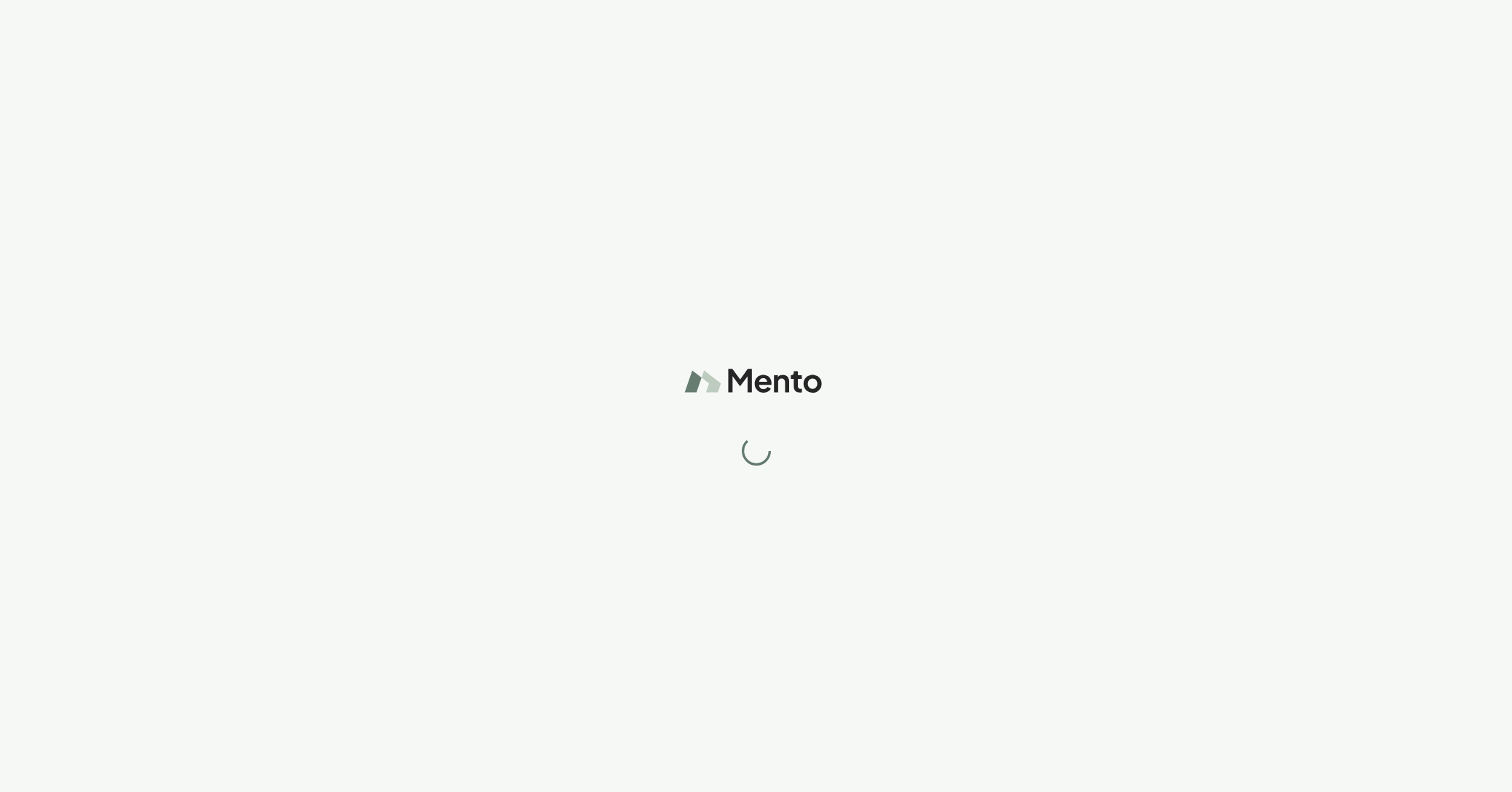 scroll, scrollTop: 0, scrollLeft: 0, axis: both 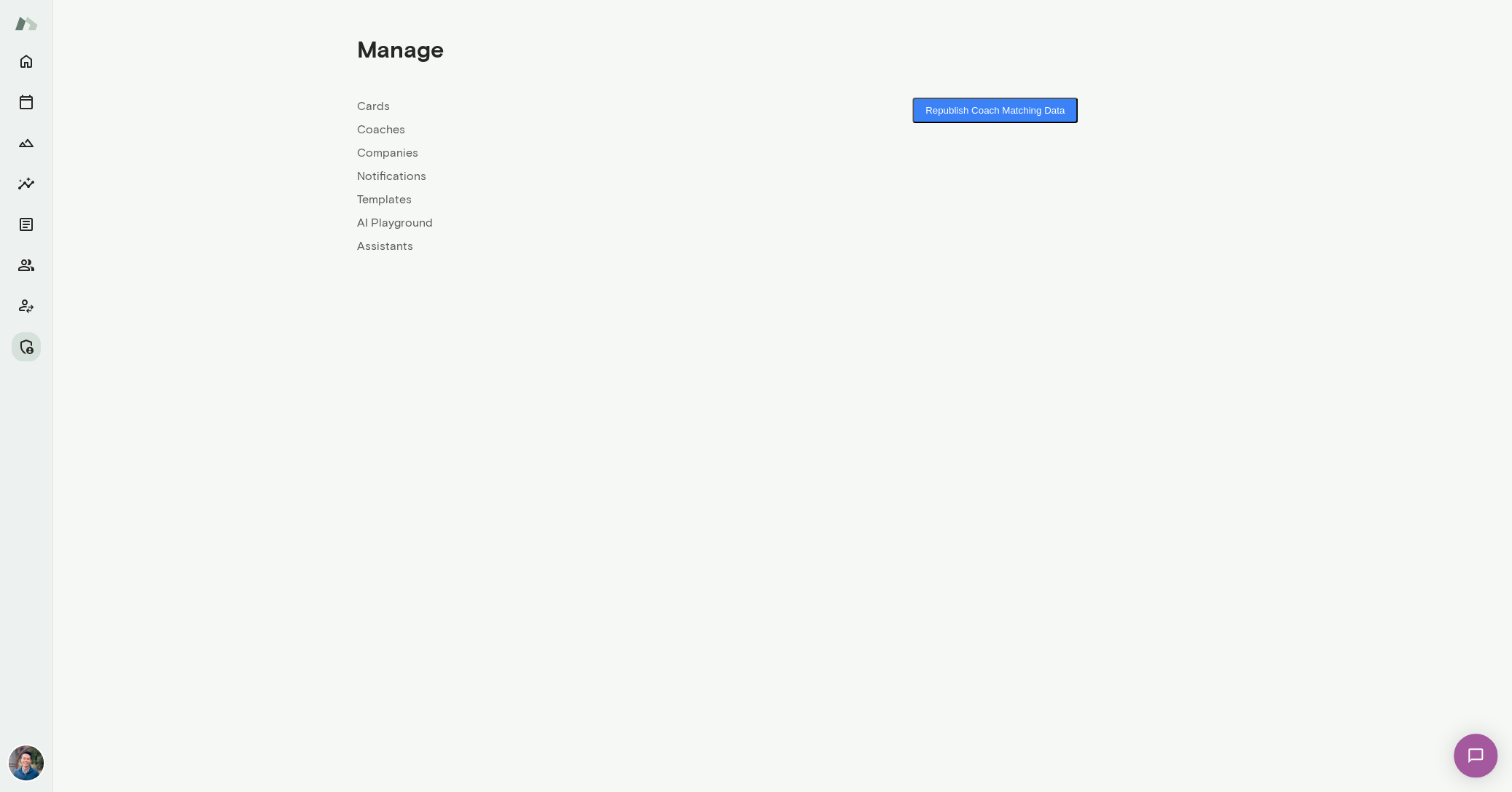 click on "Coaches" at bounding box center (570, 130) 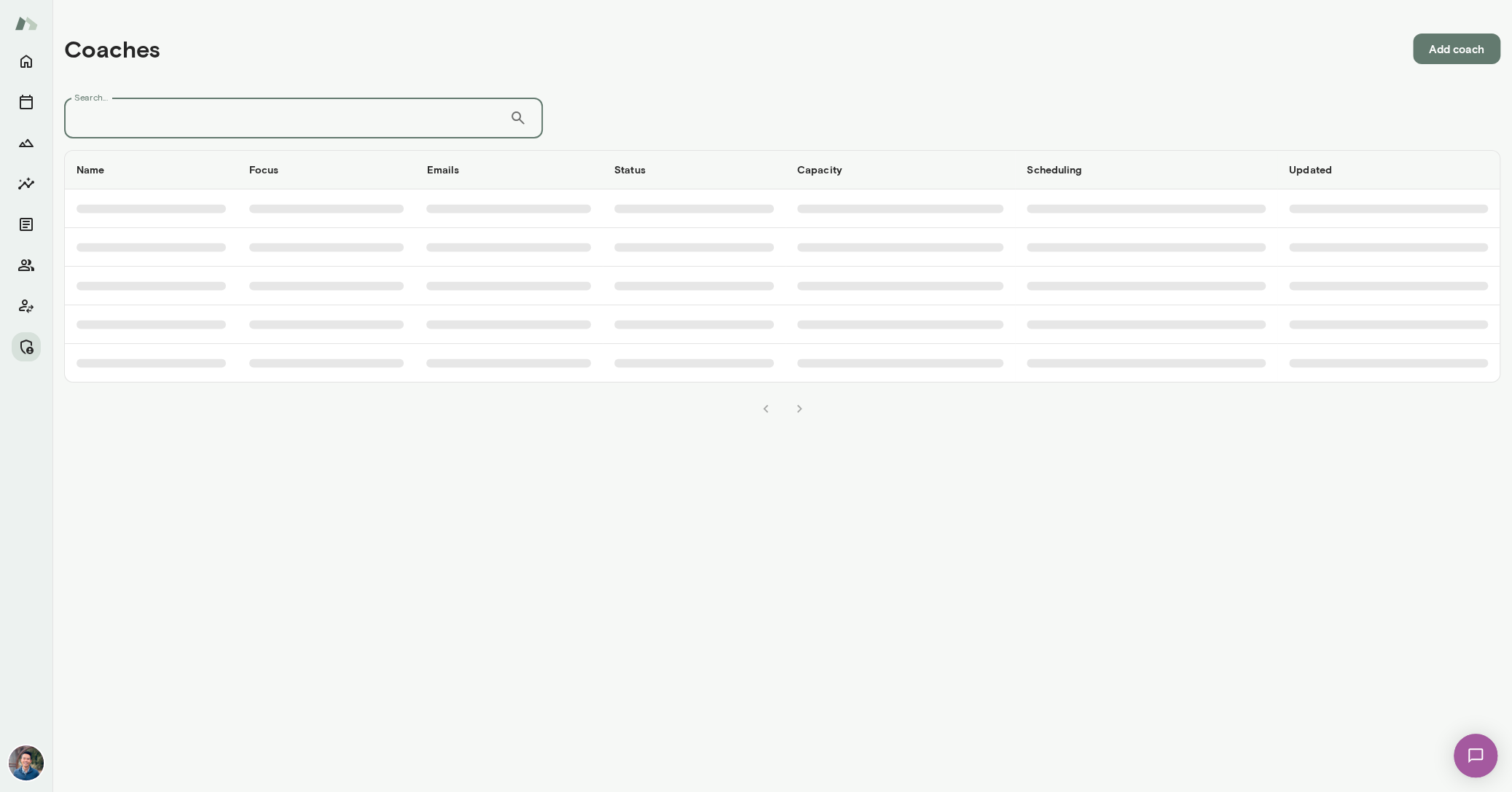 click on "Search..." at bounding box center [286, 118] 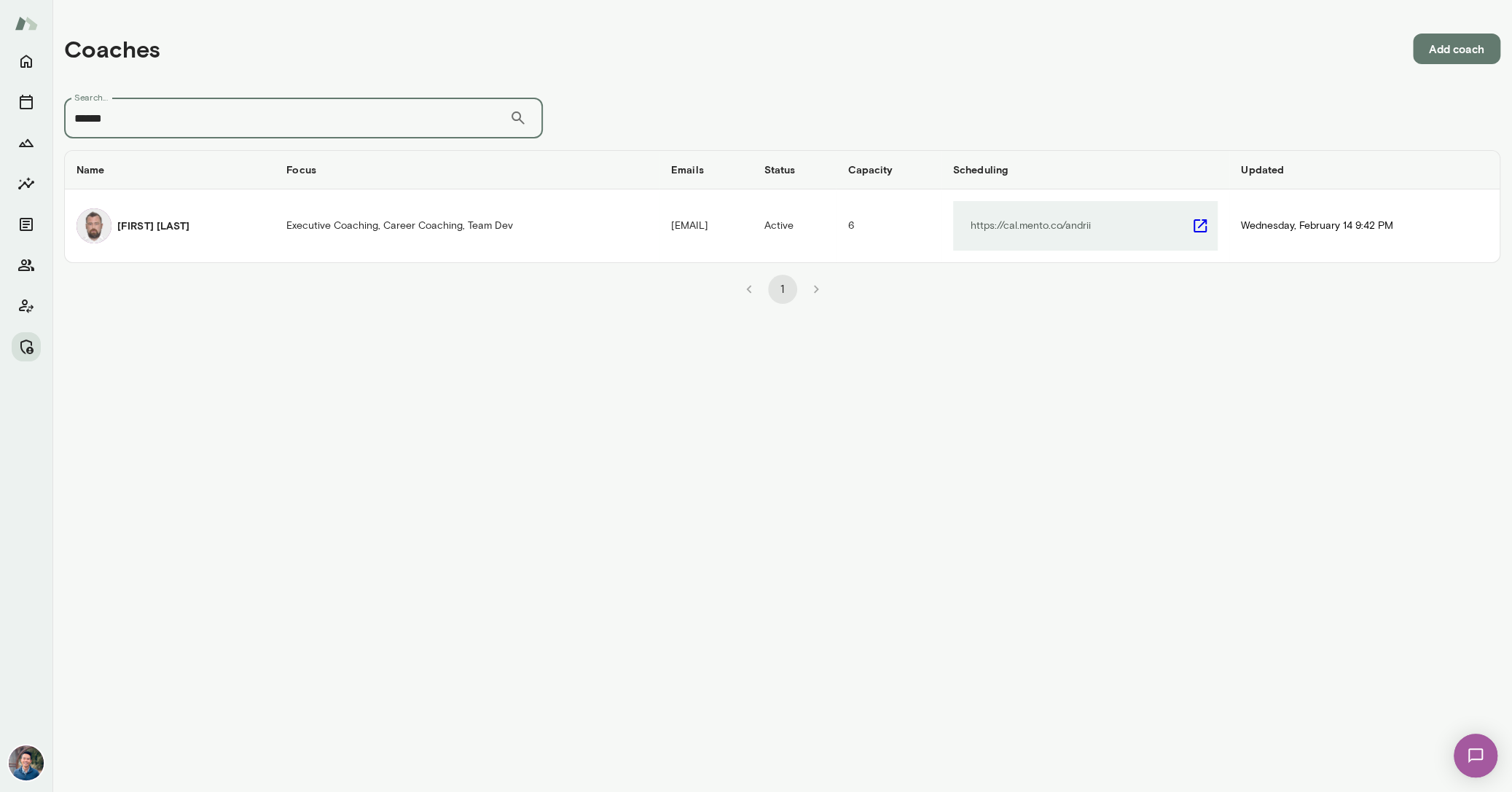 type on "******" 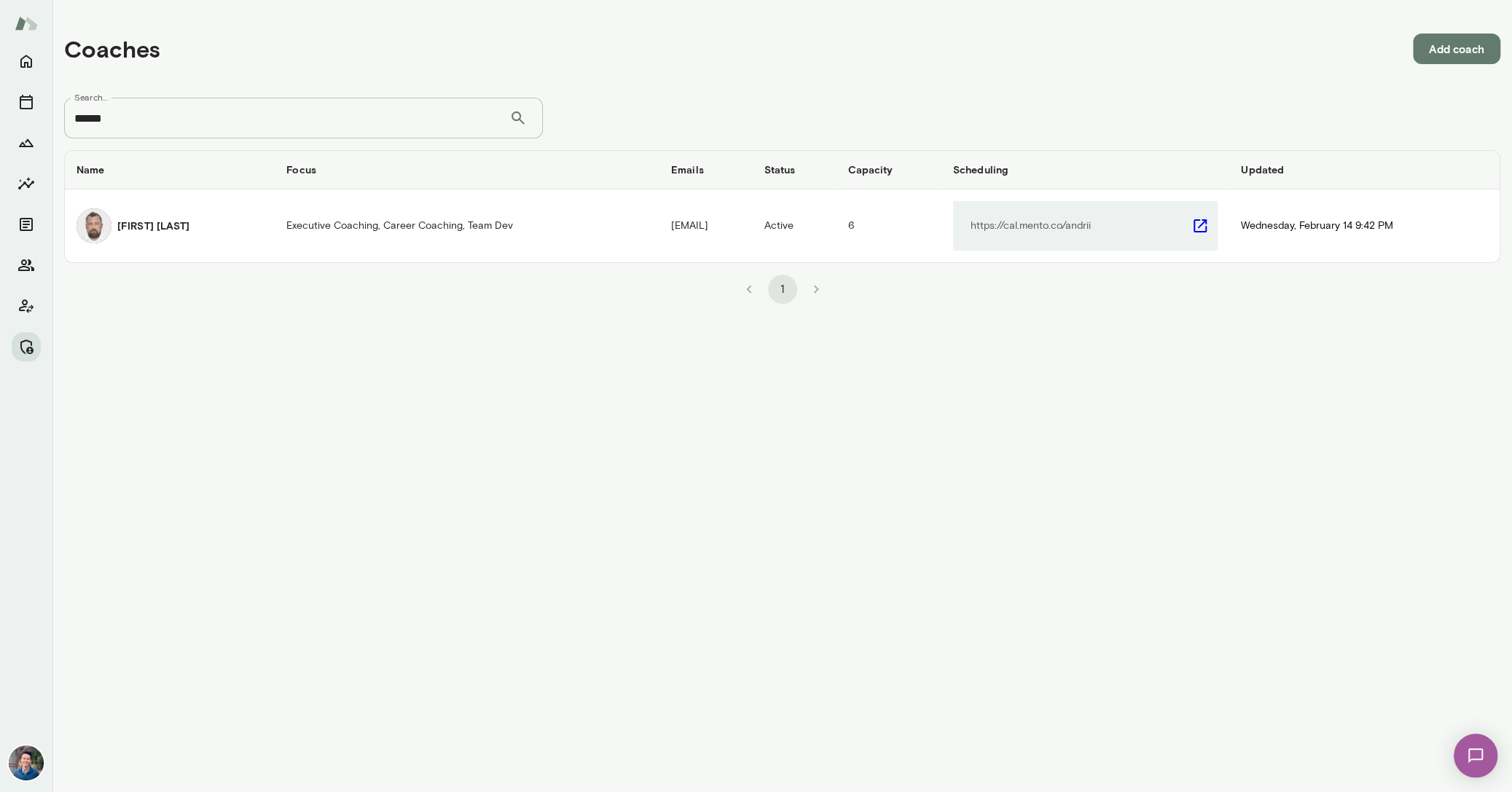 click on "[FIRST] [LAST]" at bounding box center [153, 226] 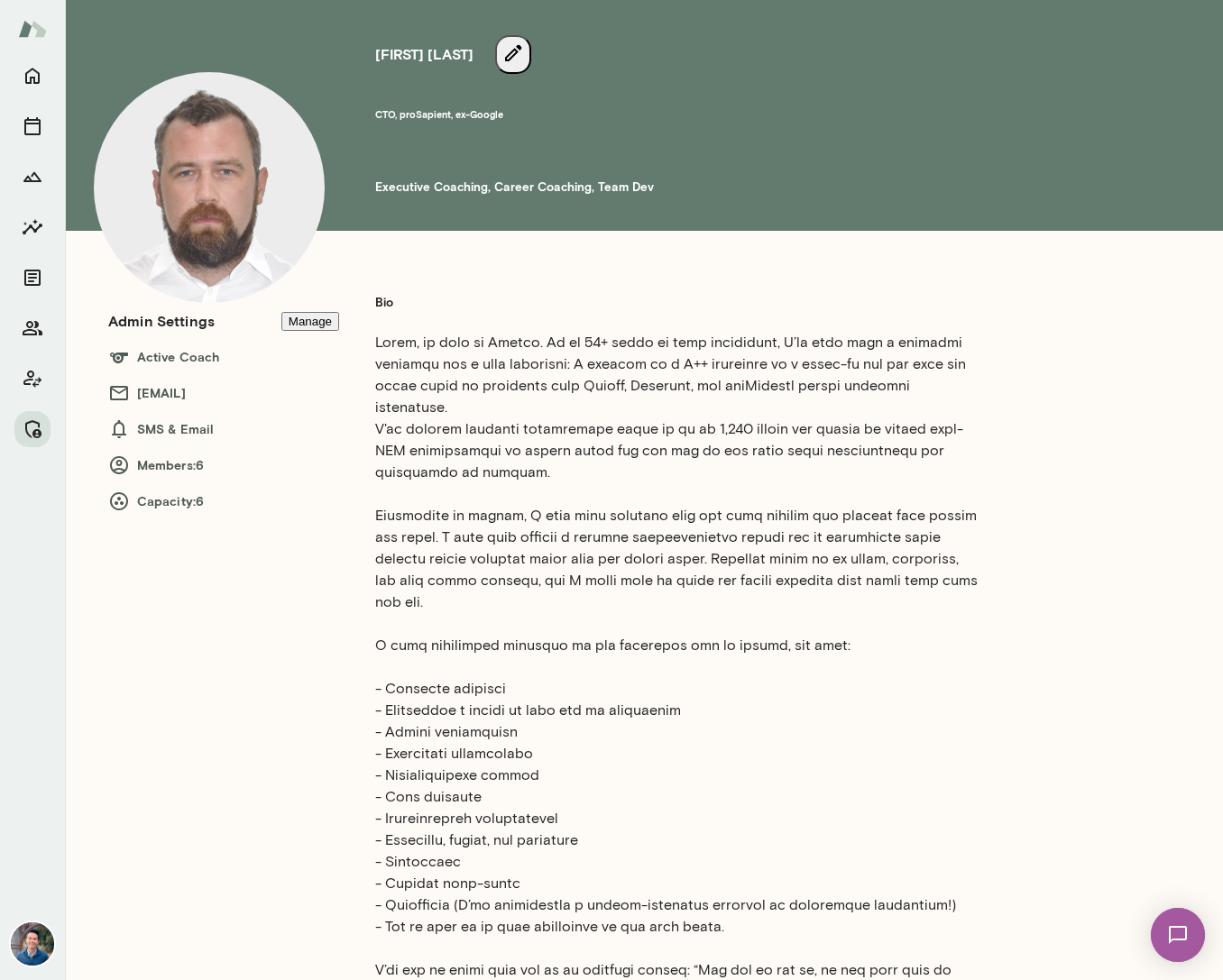click on "Manage" at bounding box center [310, 321] 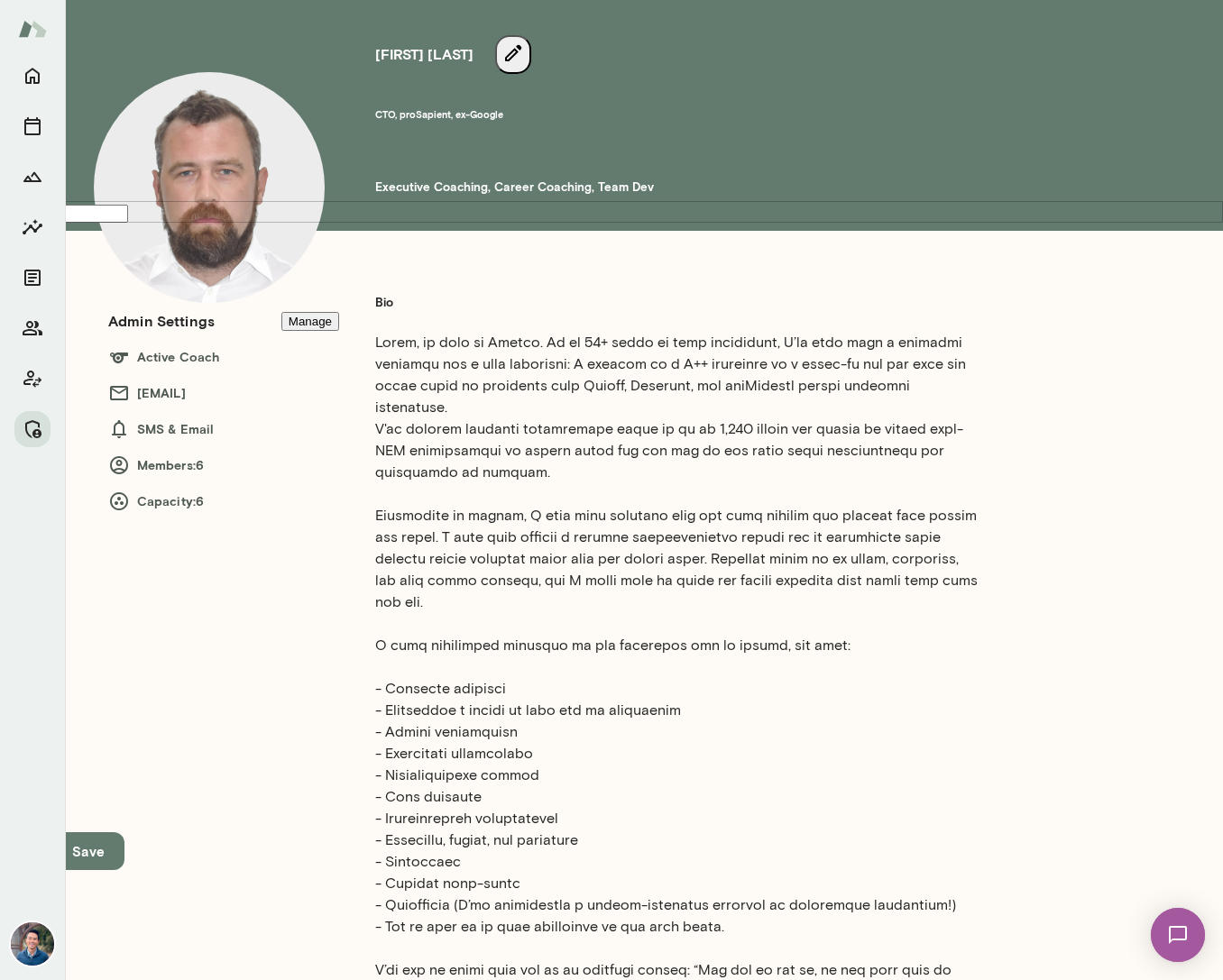 click on "RH" at bounding box center (5, 361) 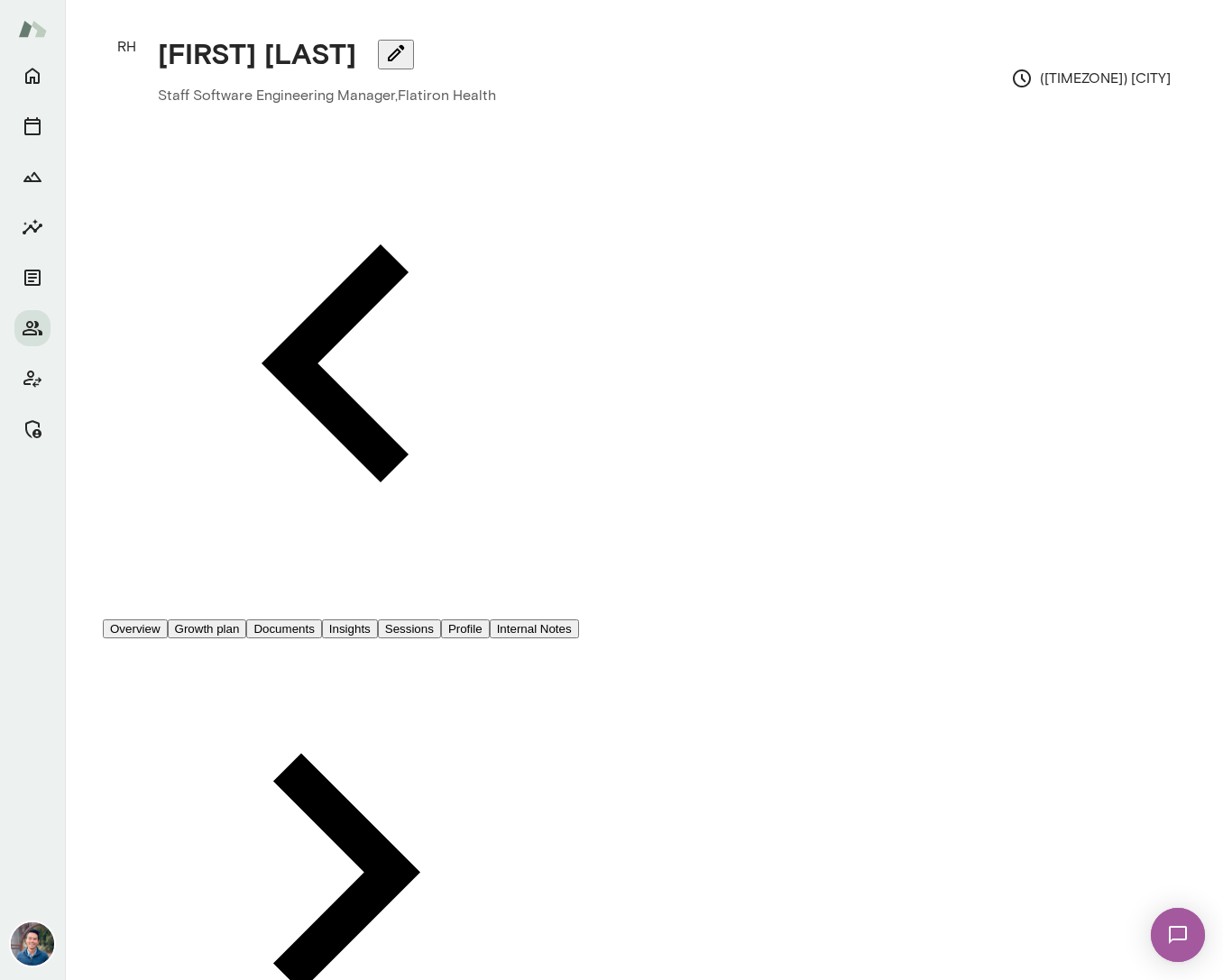 click on "Sessions" at bounding box center (409, 628) 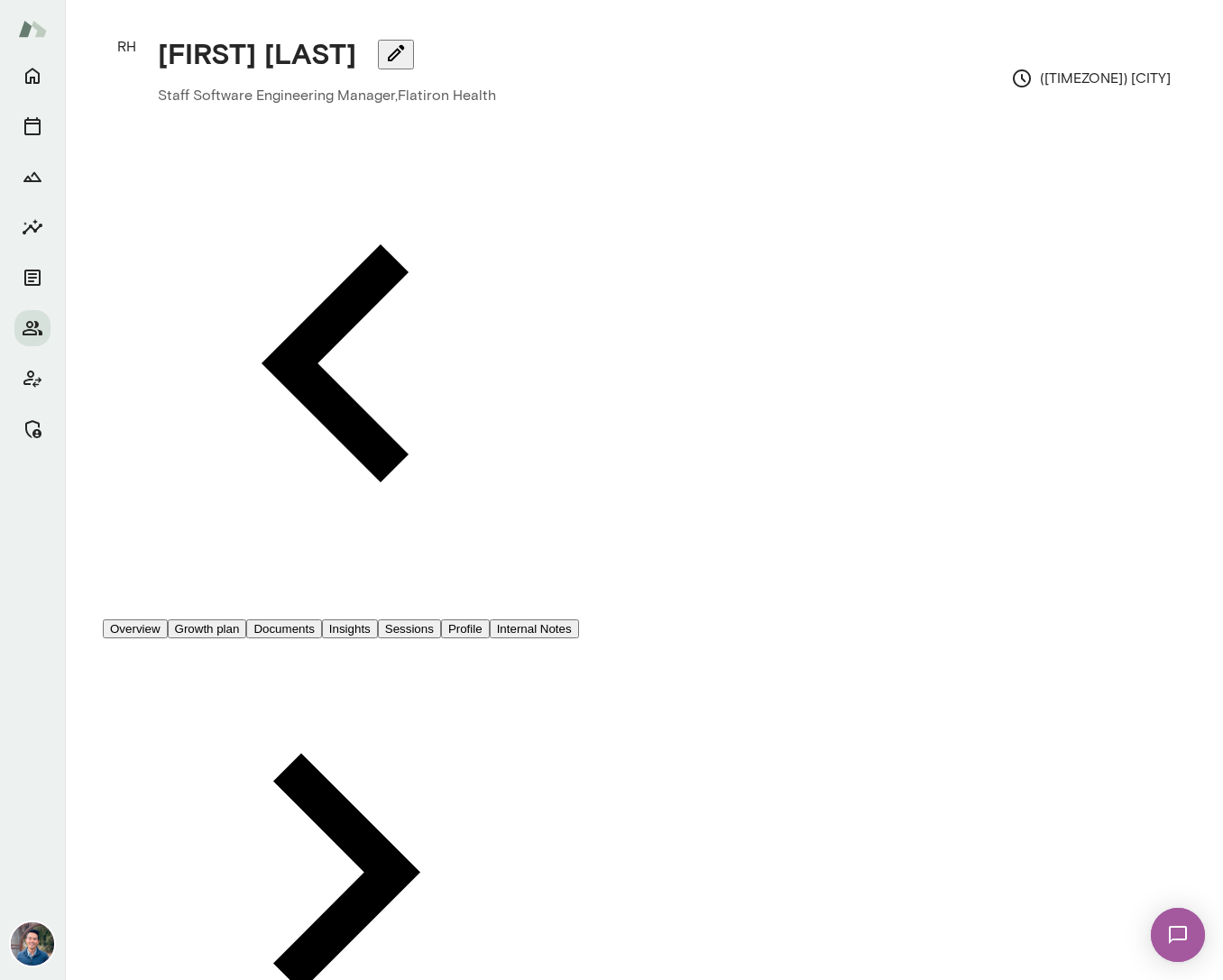 click on "Past" at bounding box center (198, 1162) 